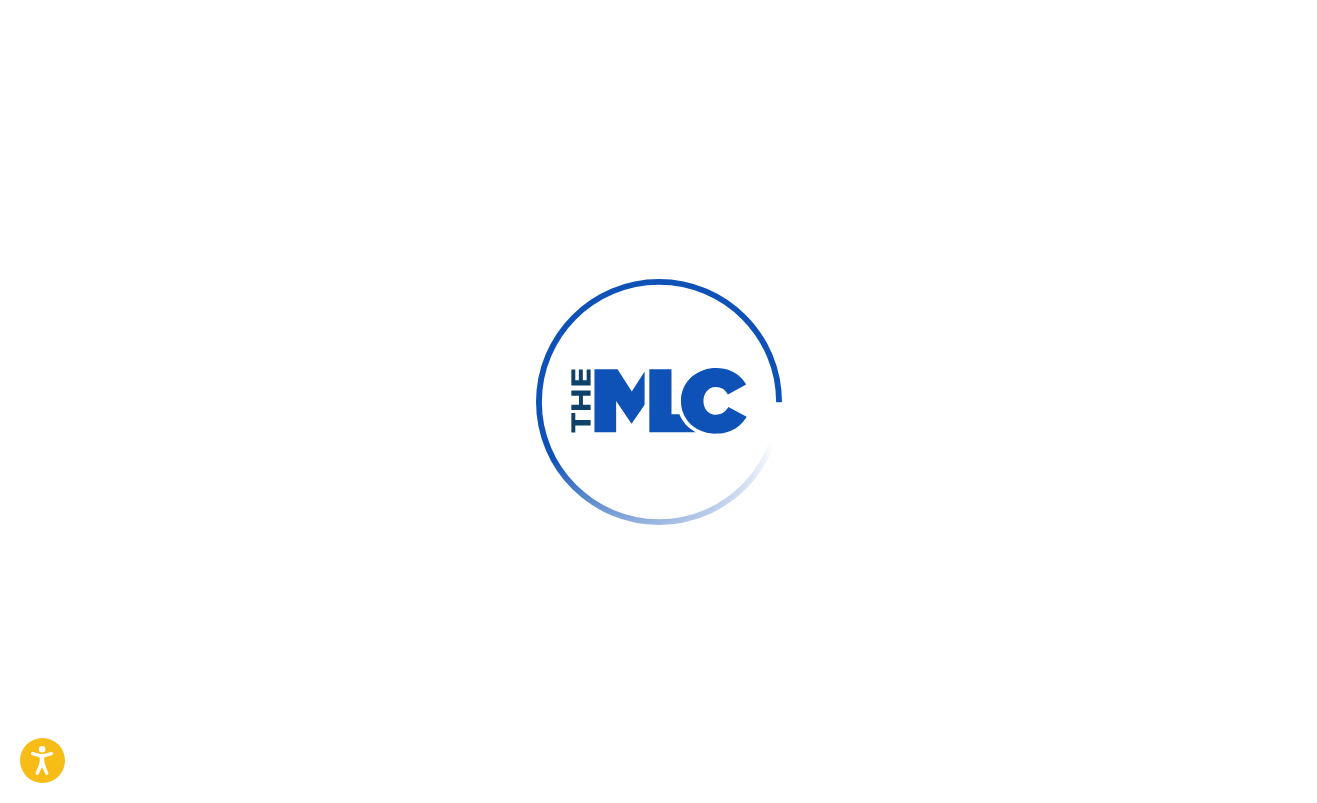 scroll, scrollTop: 0, scrollLeft: 0, axis: both 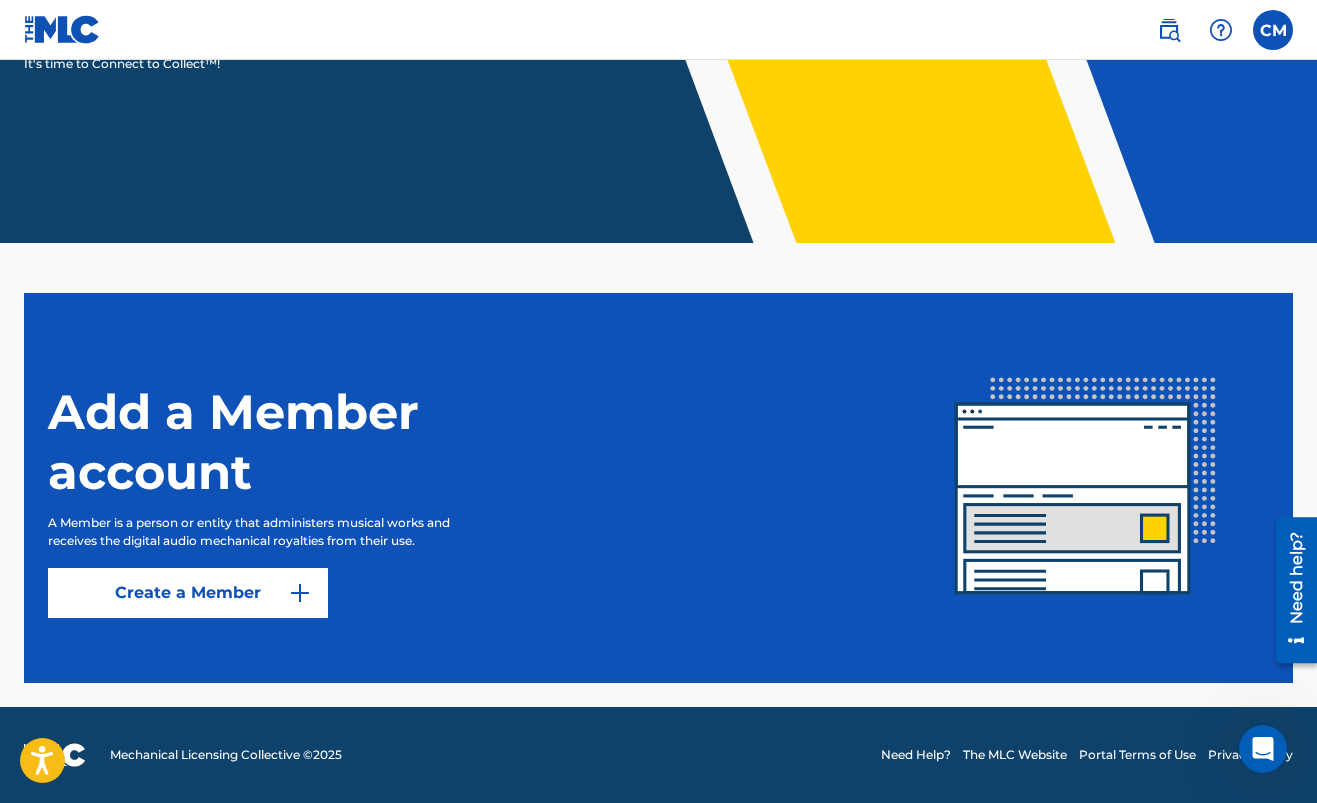 click on "Create a Member" at bounding box center (188, 593) 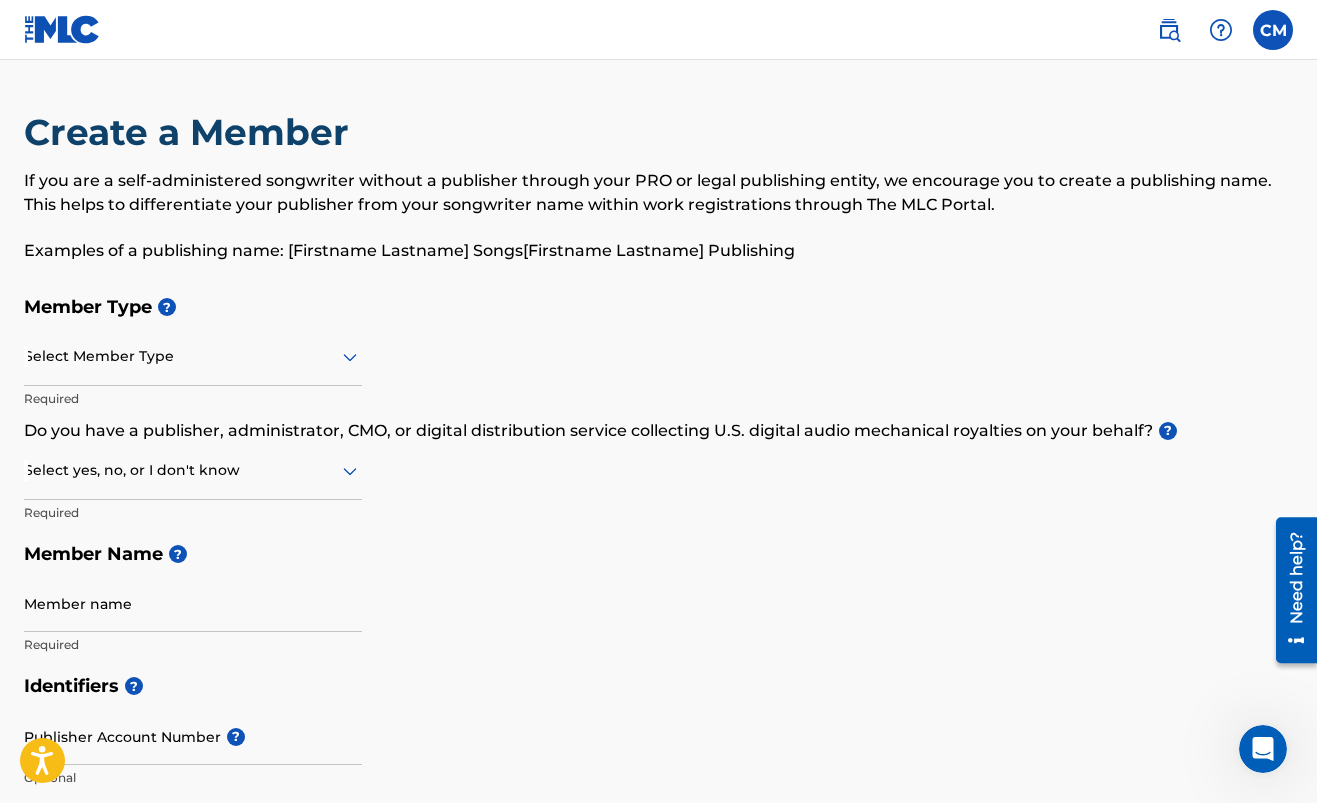 scroll, scrollTop: 0, scrollLeft: 0, axis: both 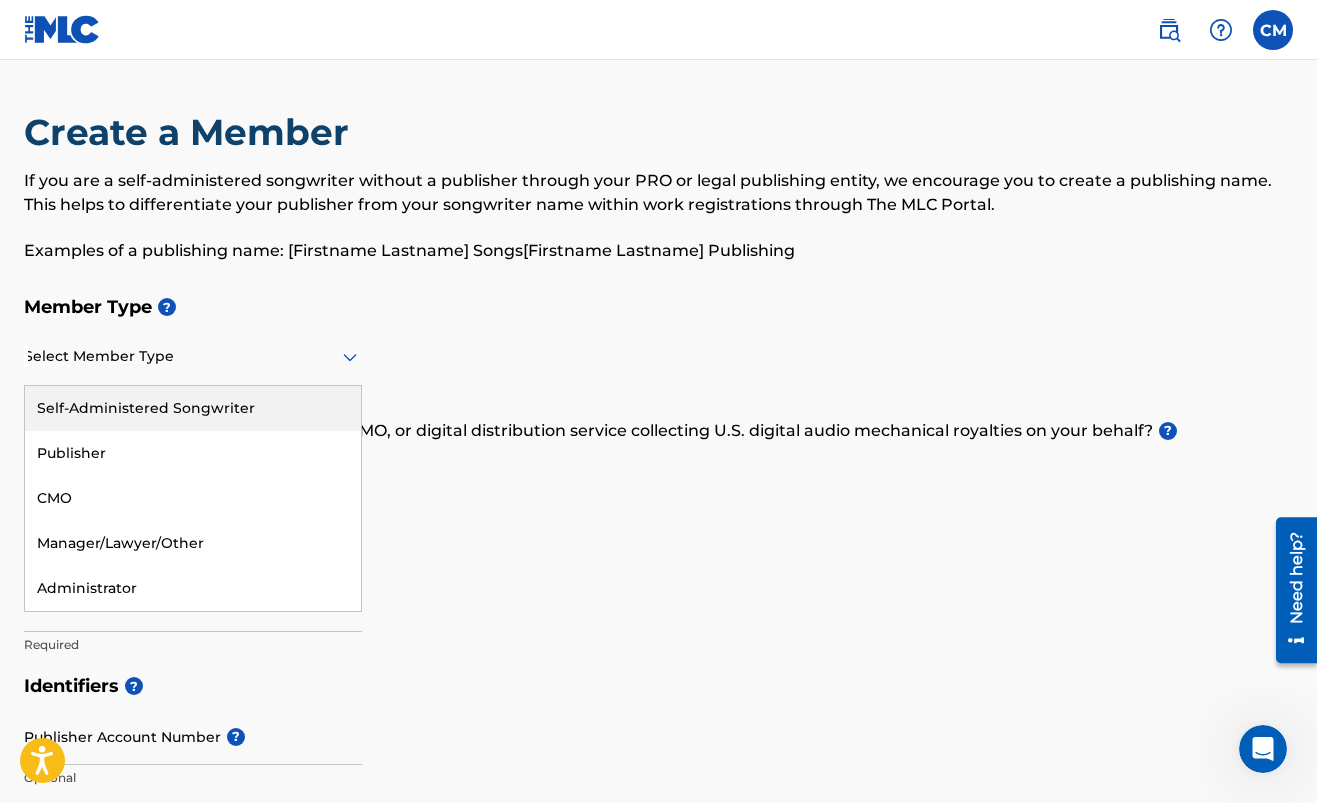 click on "Self-Administered Songwriter" at bounding box center (193, 408) 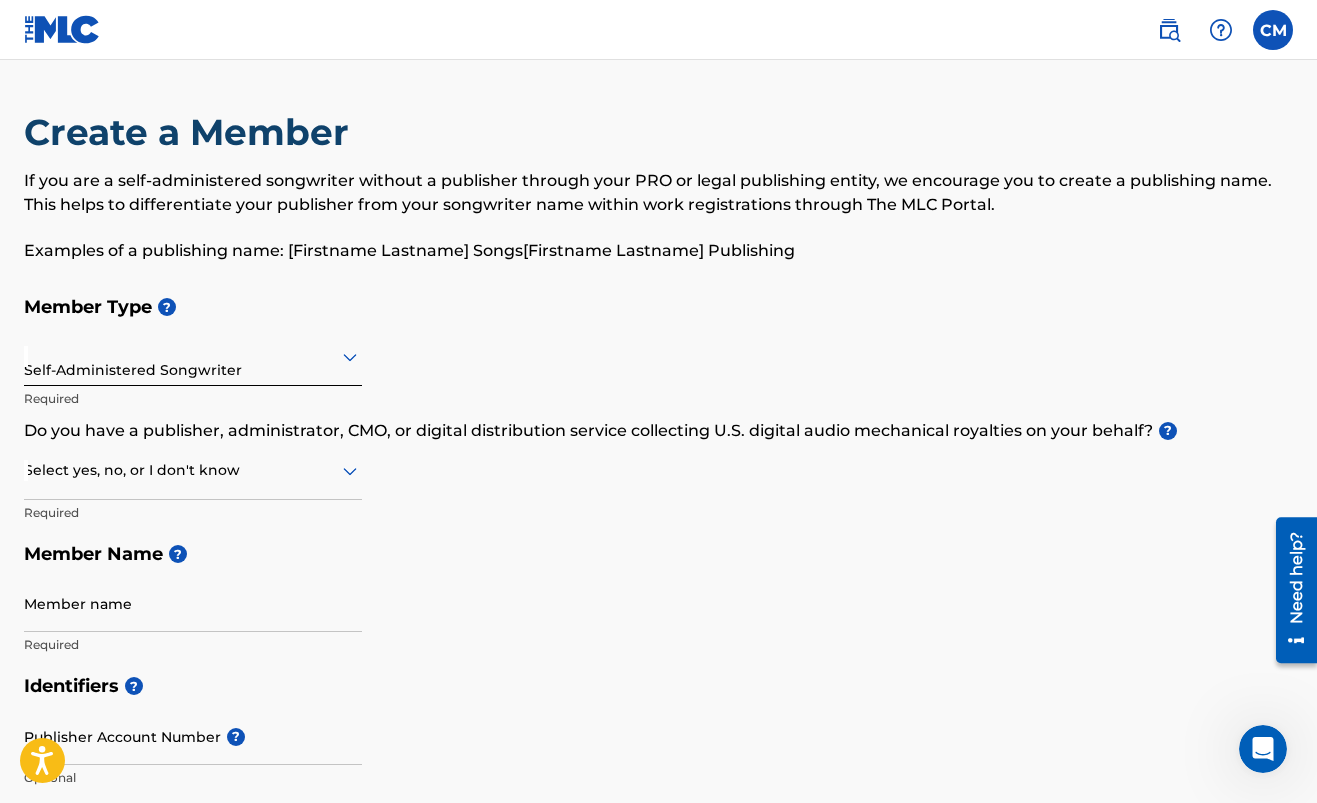 click at bounding box center [193, 470] 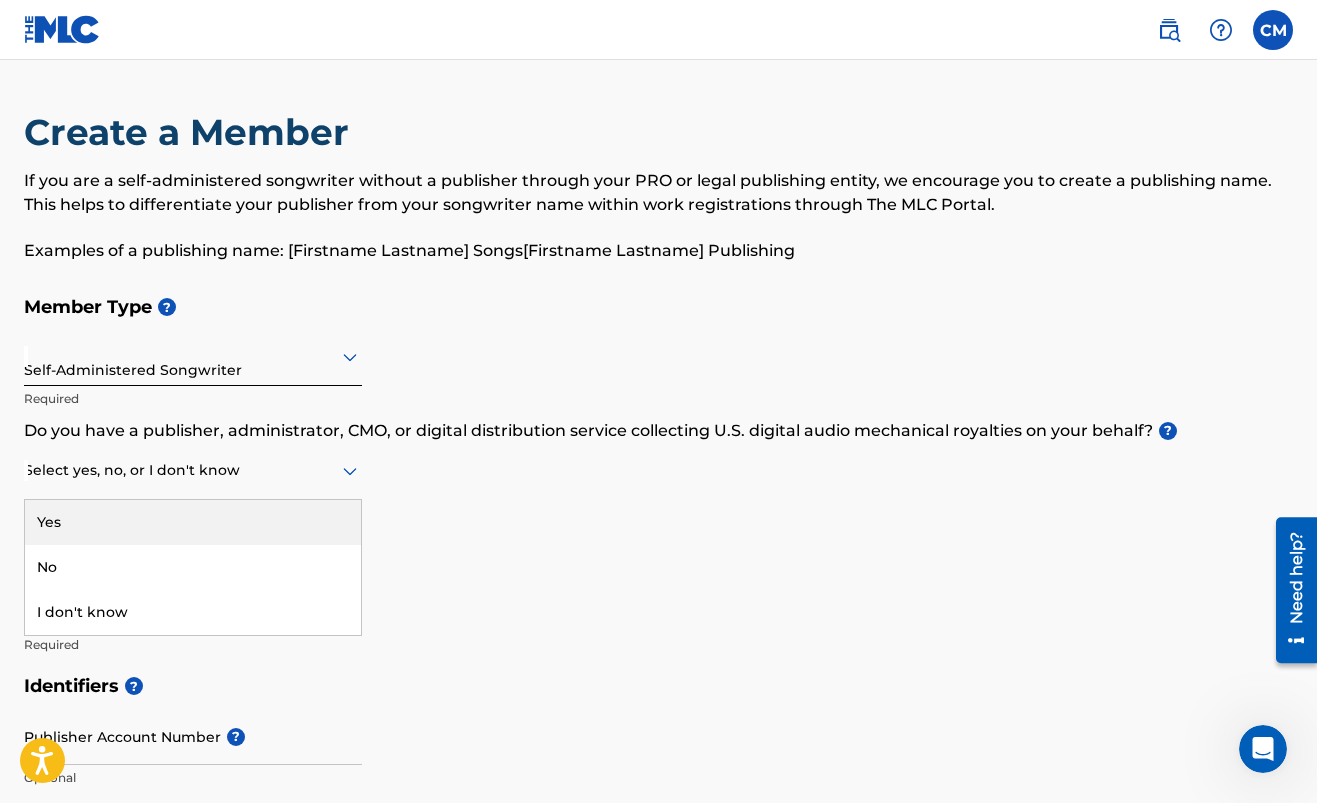 click at bounding box center [193, 356] 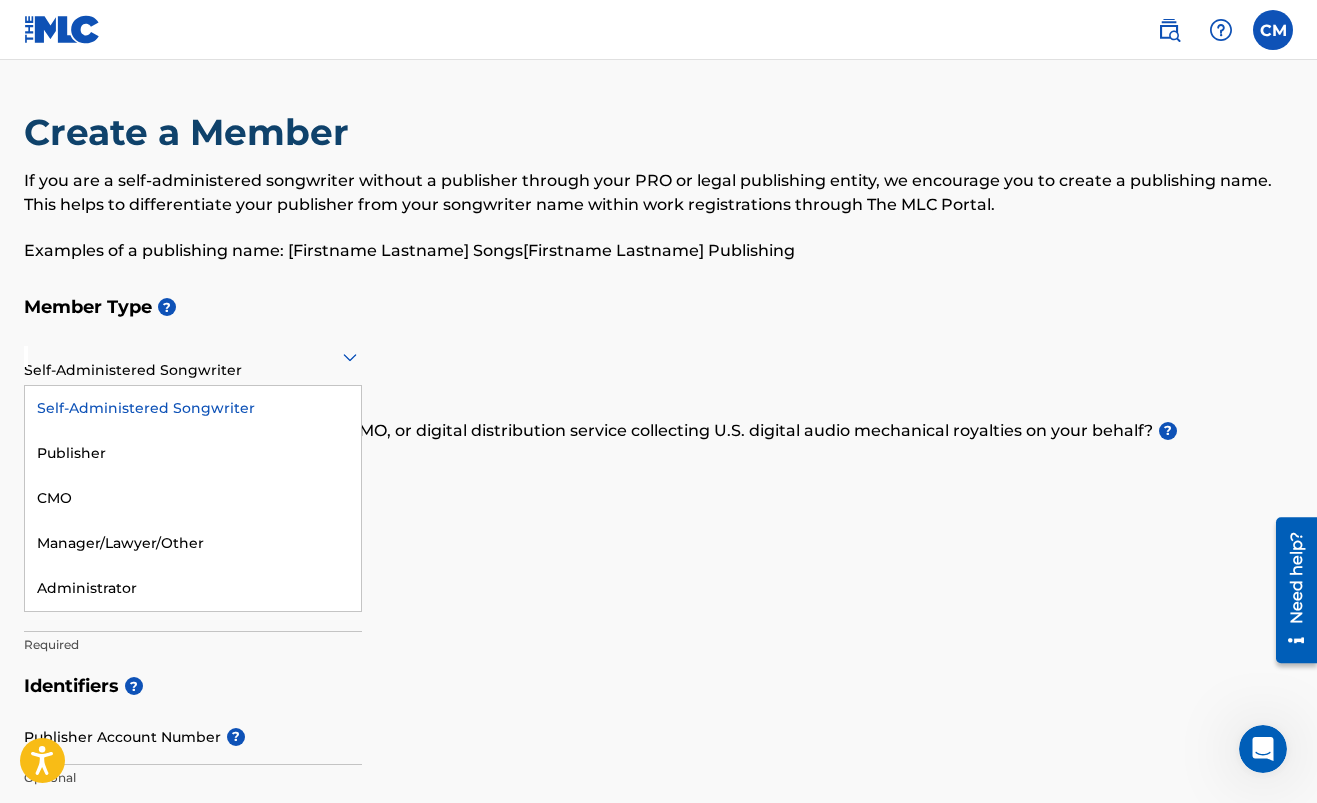 click on "Member Type ?" at bounding box center (658, 307) 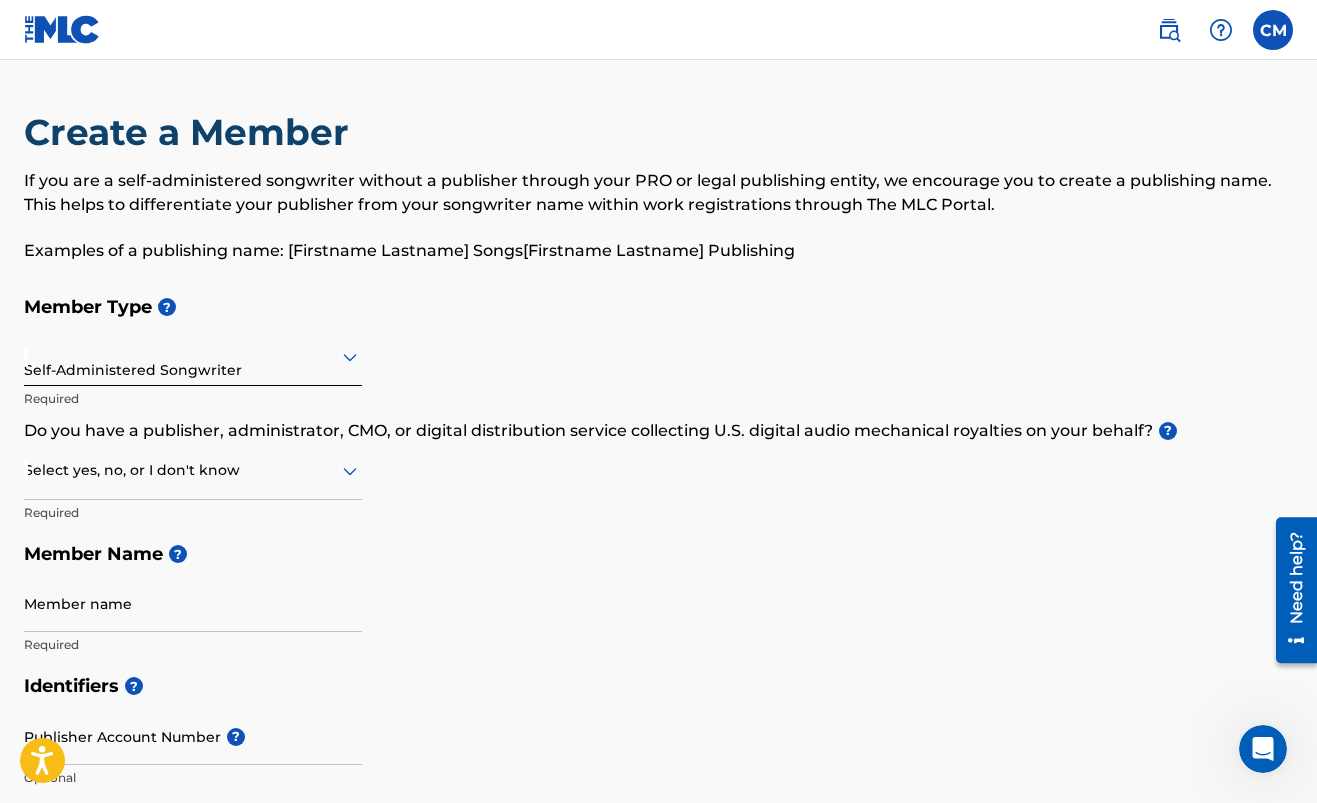click at bounding box center [193, 470] 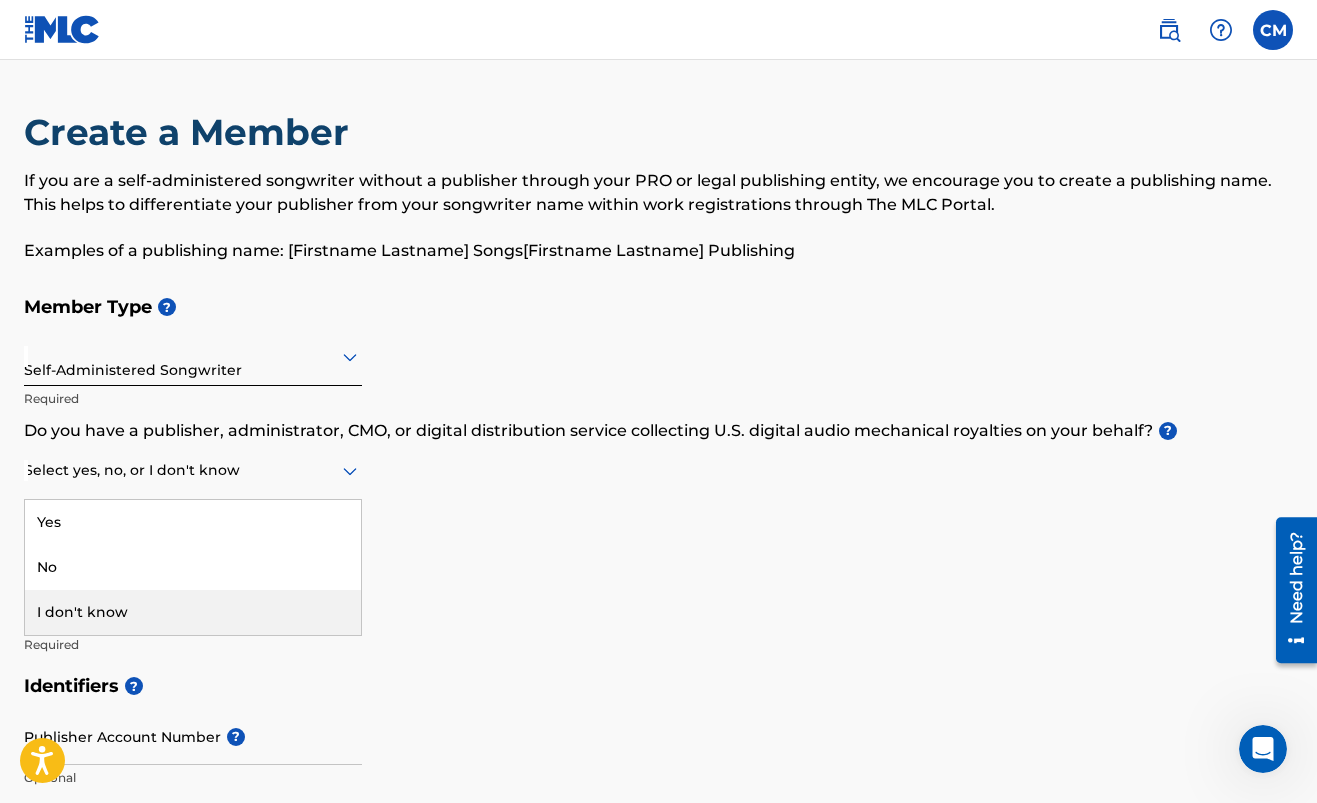 click on "I don't know" at bounding box center (193, 612) 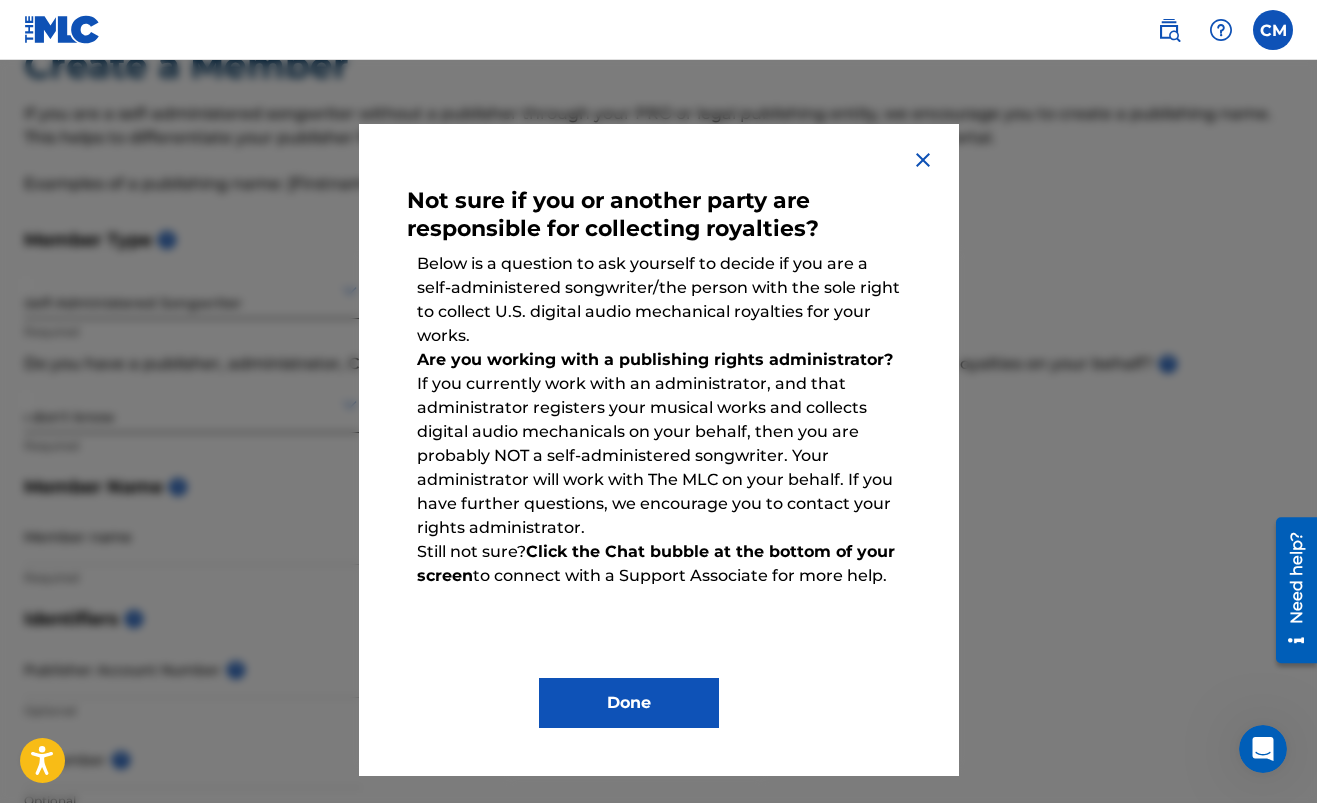 scroll, scrollTop: 69, scrollLeft: 0, axis: vertical 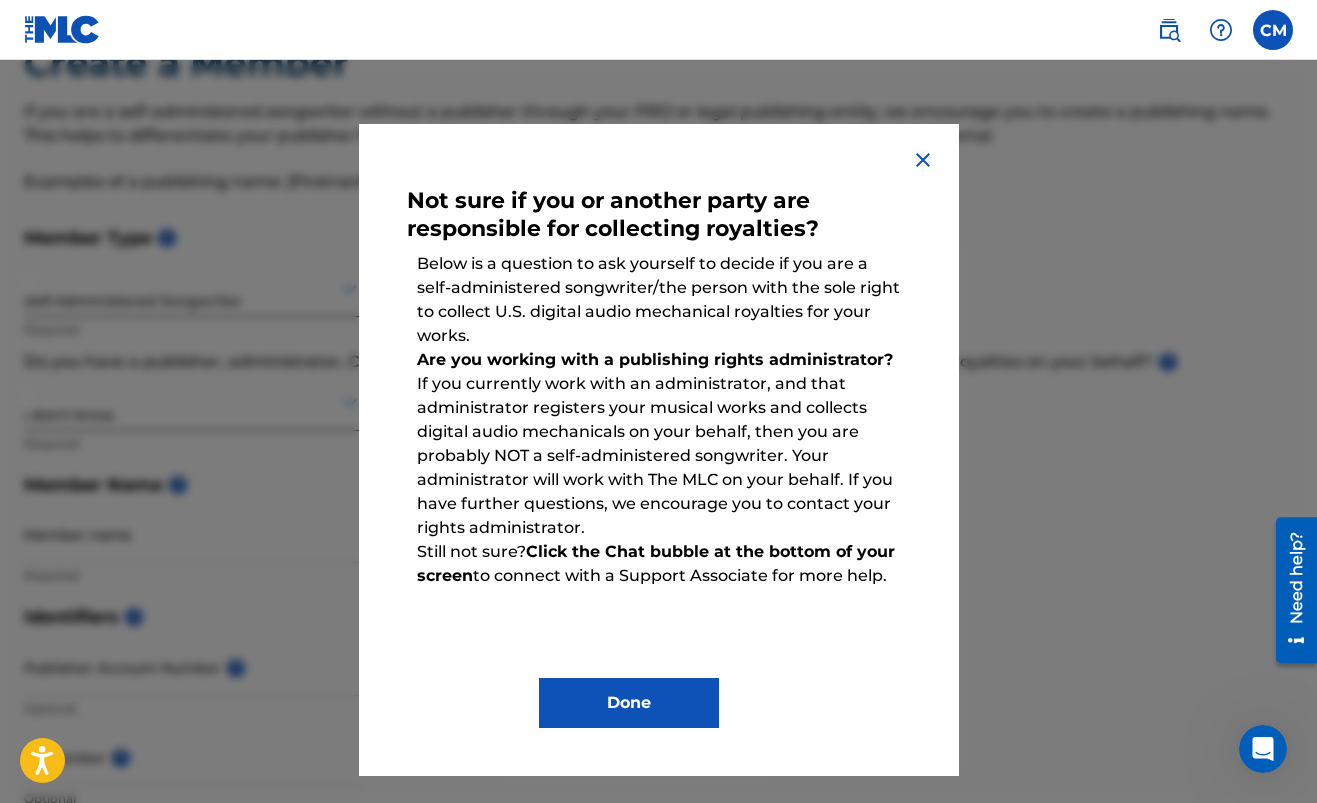 click at bounding box center [923, 160] 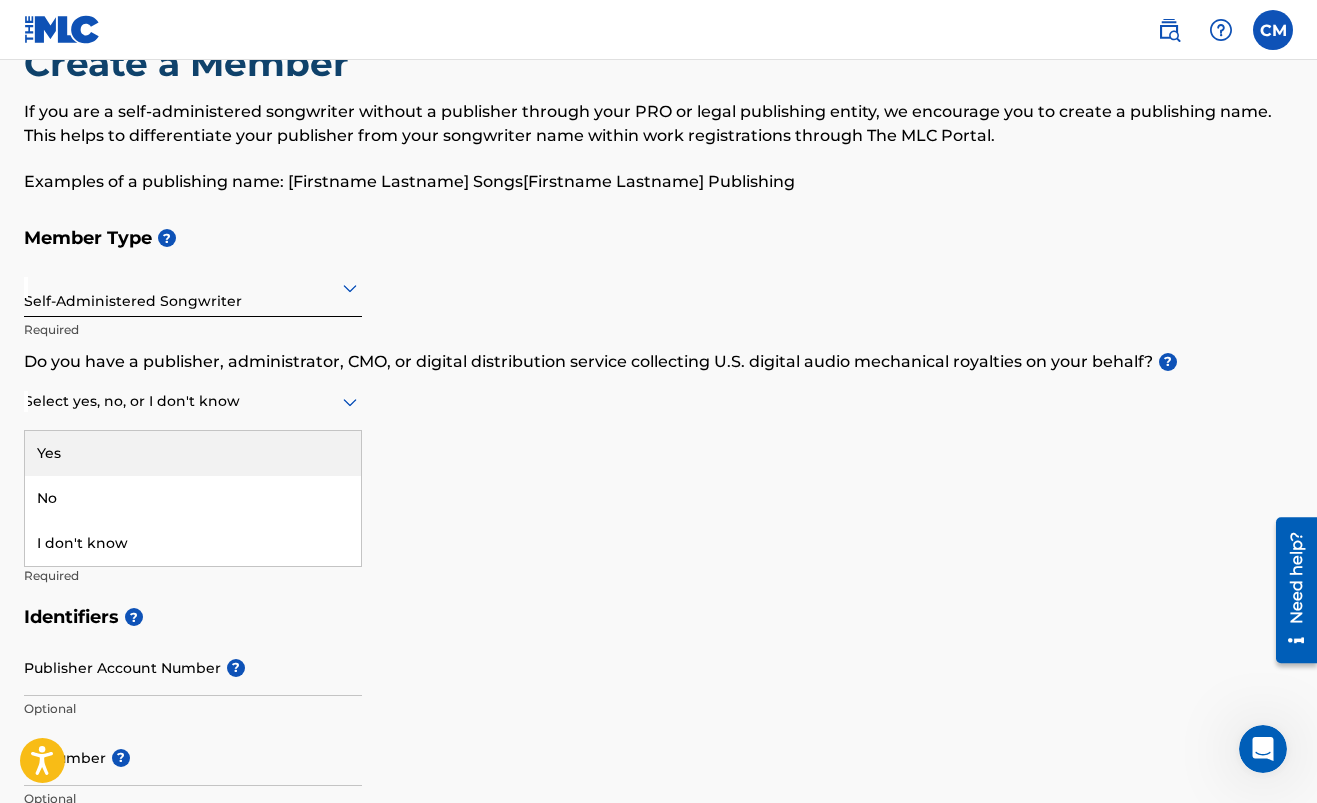 click at bounding box center [193, 401] 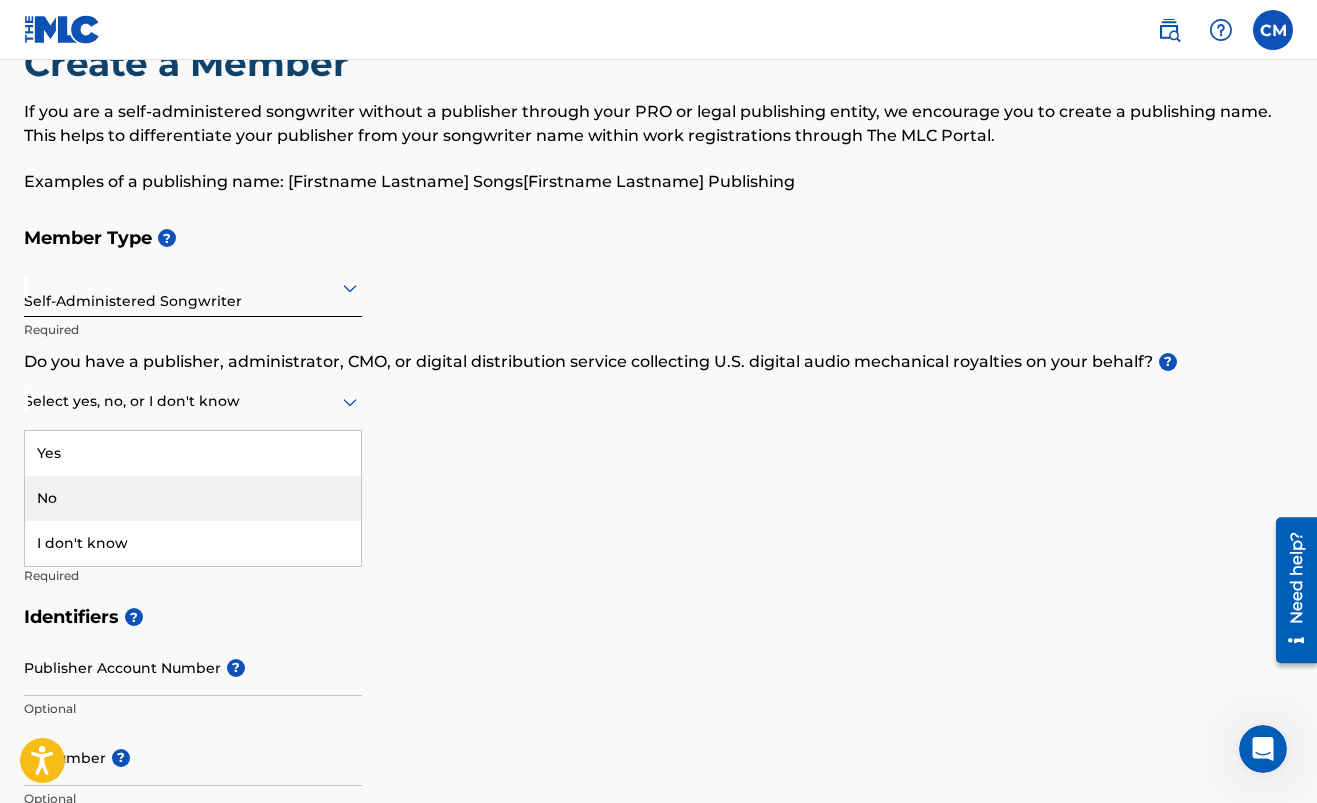 click on "No" at bounding box center (193, 498) 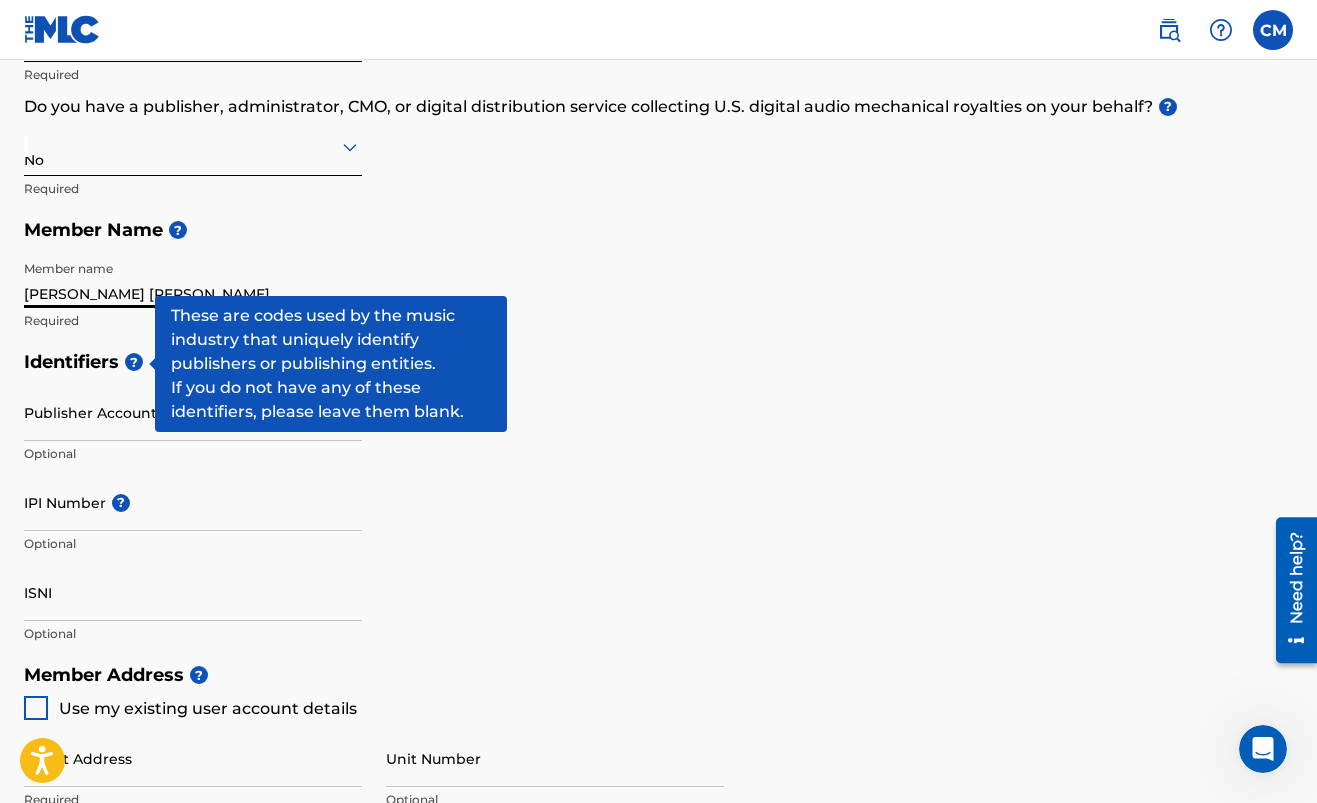 scroll, scrollTop: 326, scrollLeft: 0, axis: vertical 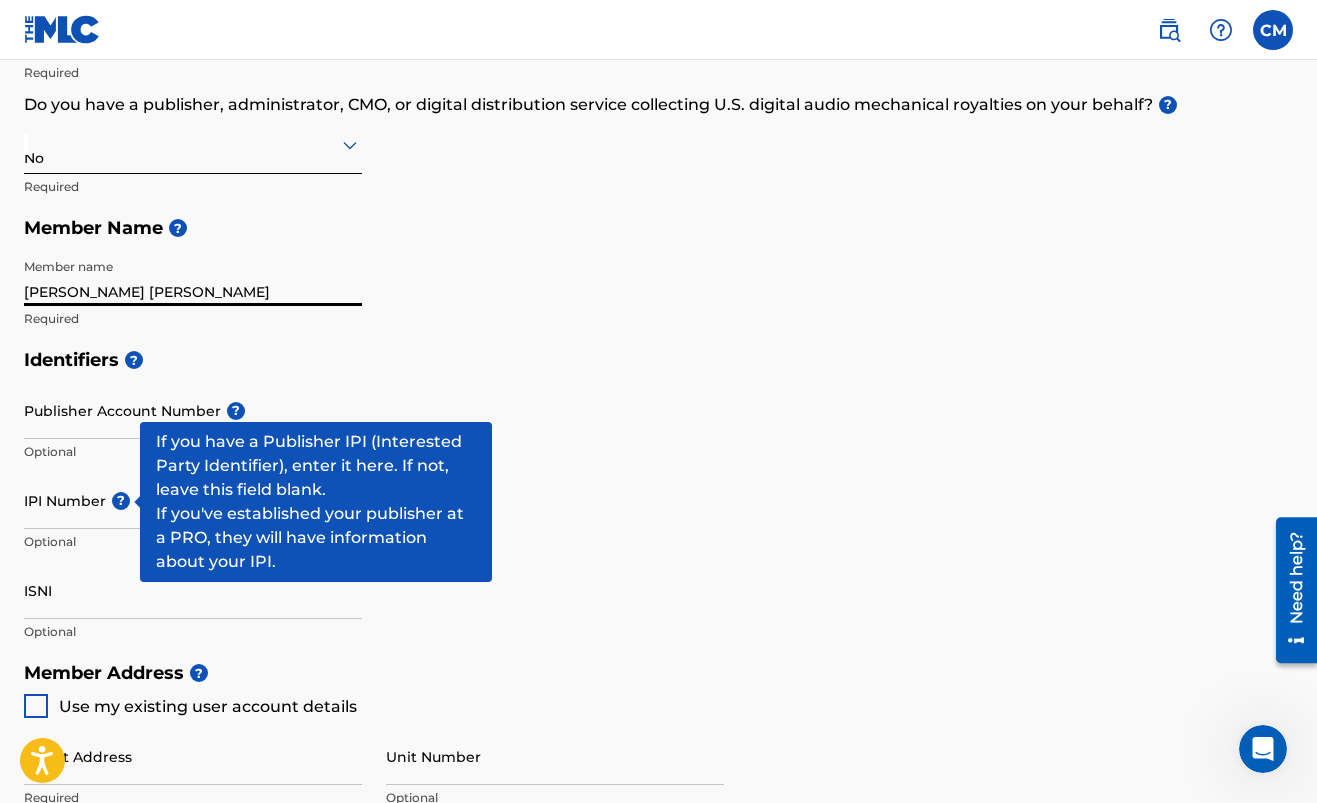 type on "[PERSON_NAME] [PERSON_NAME]" 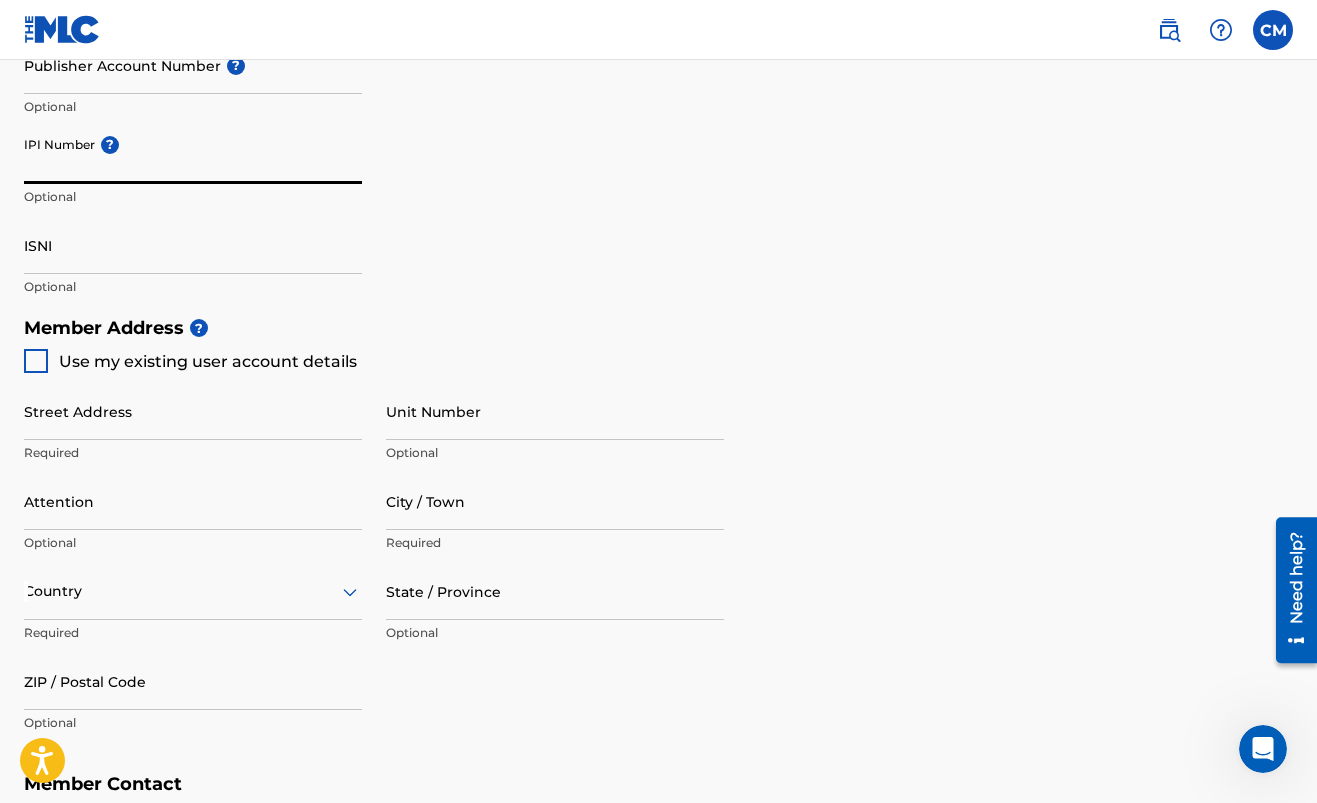 scroll, scrollTop: 675, scrollLeft: 0, axis: vertical 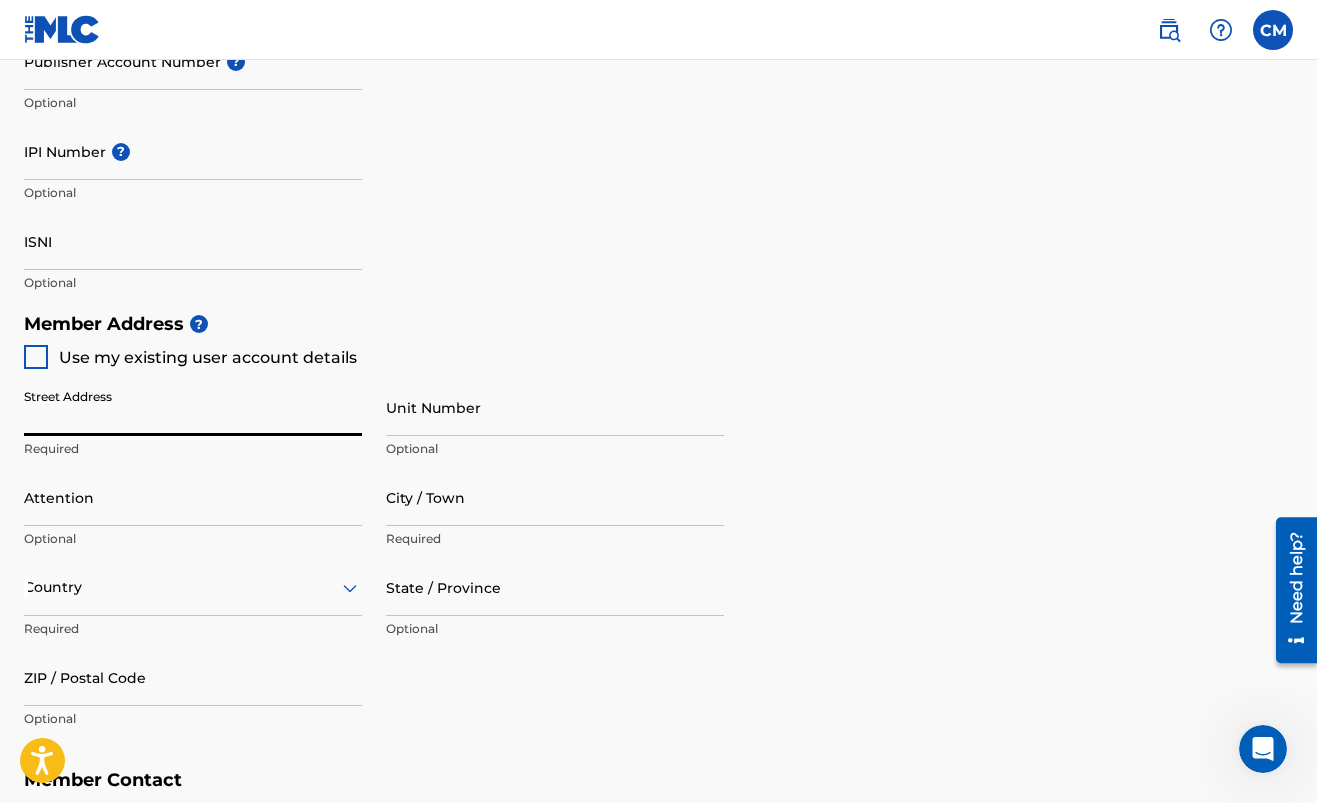 click on "Street Address" at bounding box center [193, 407] 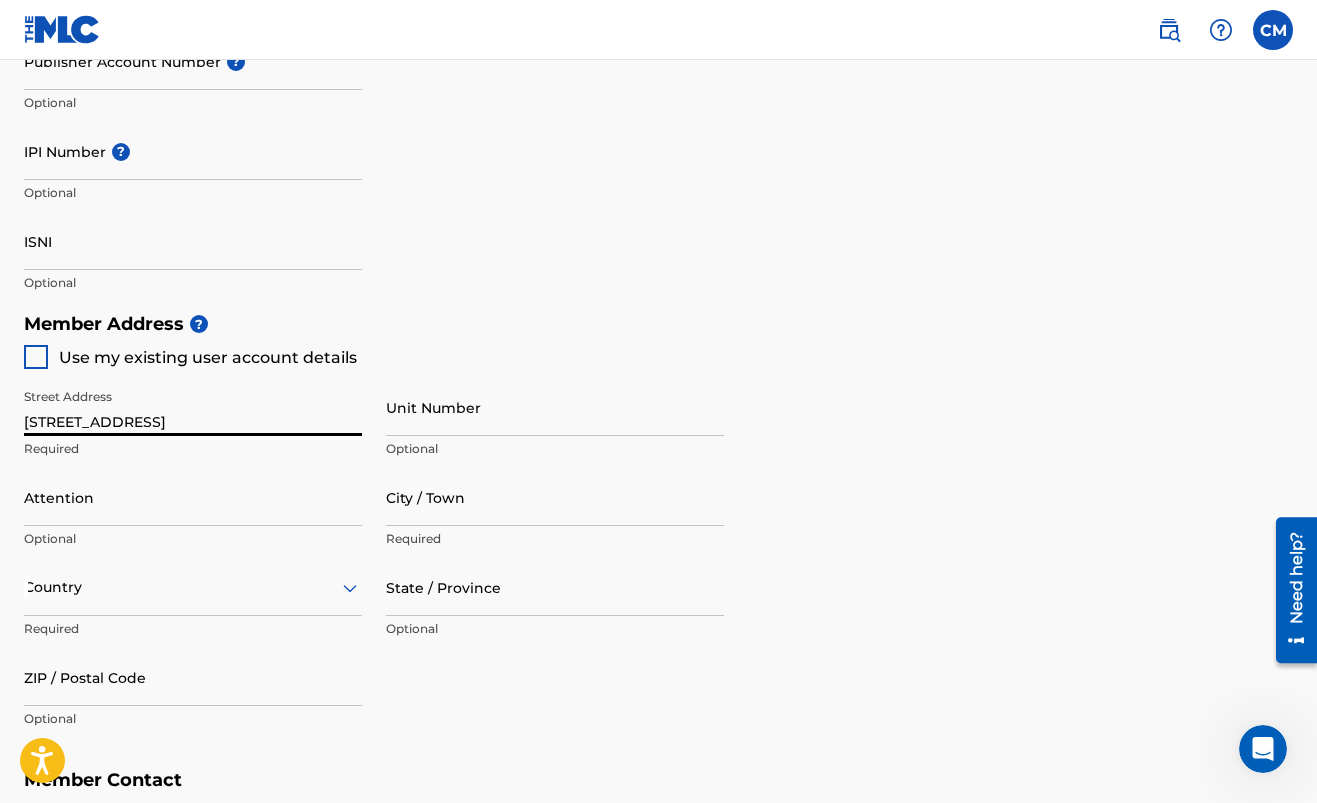 type on "Muncie" 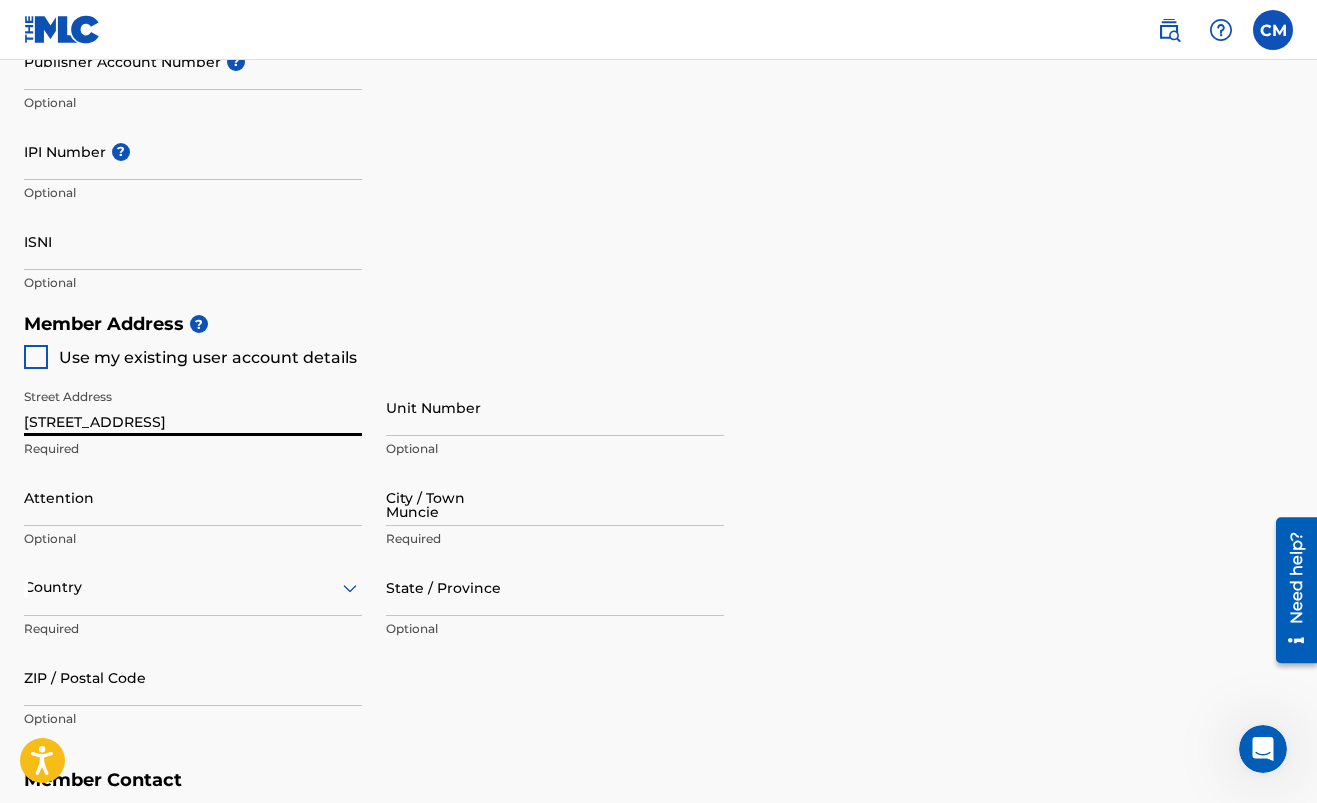 type on "[GEOGRAPHIC_DATA]" 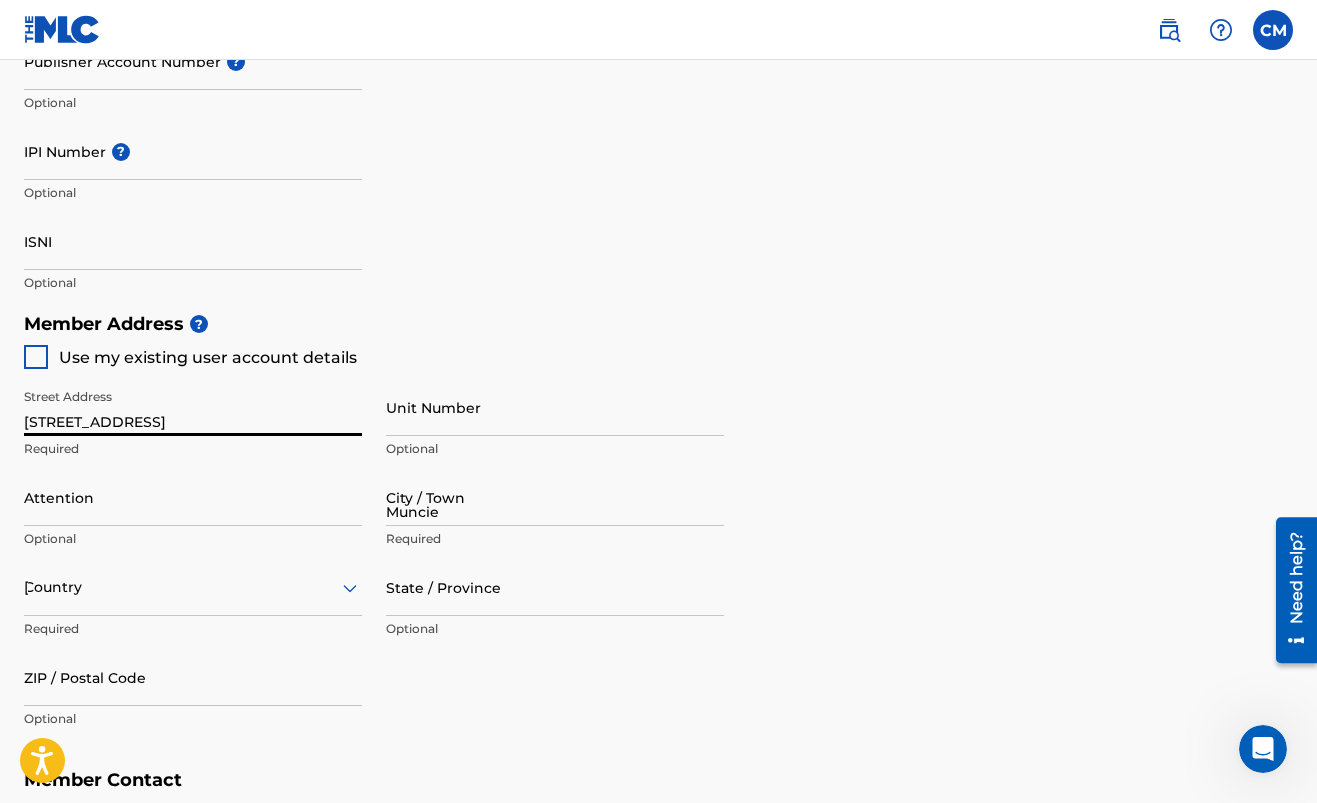 type on "IN" 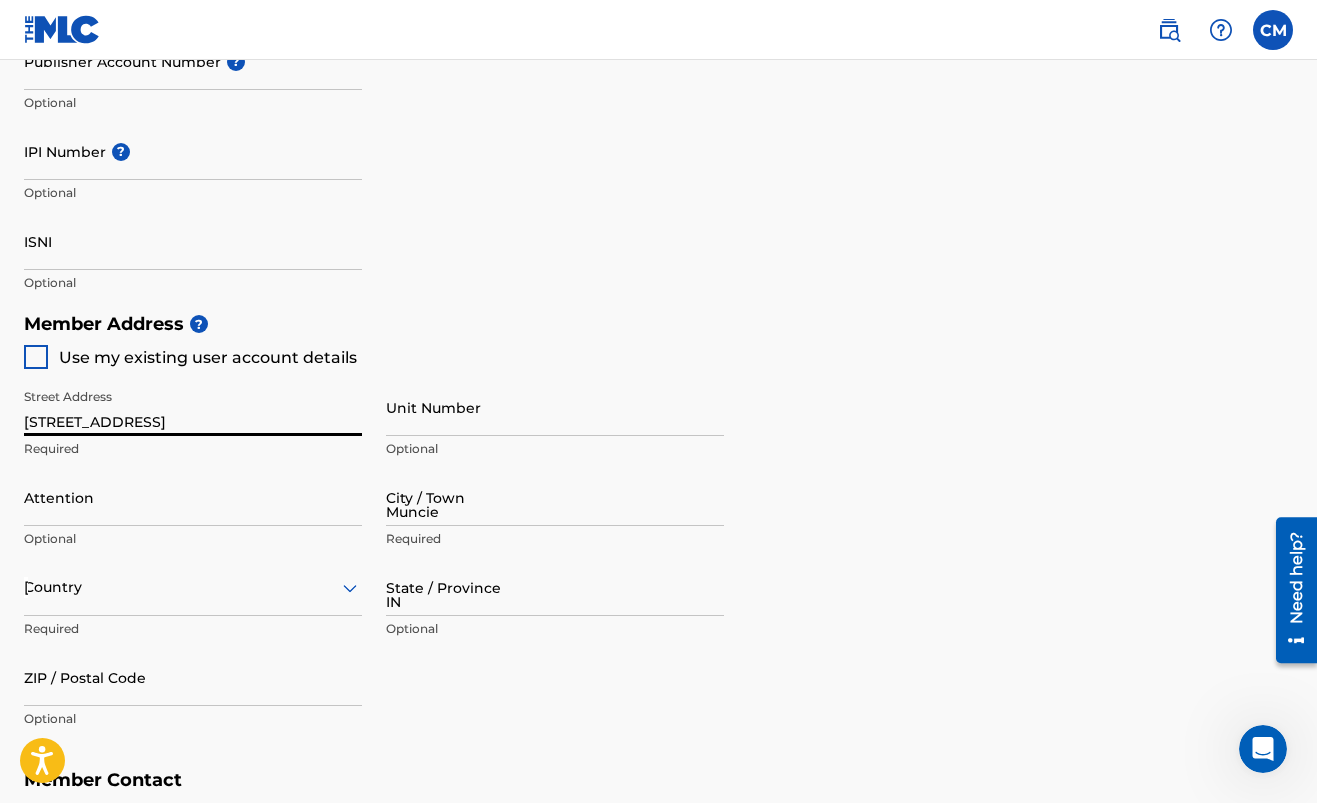type on "47305" 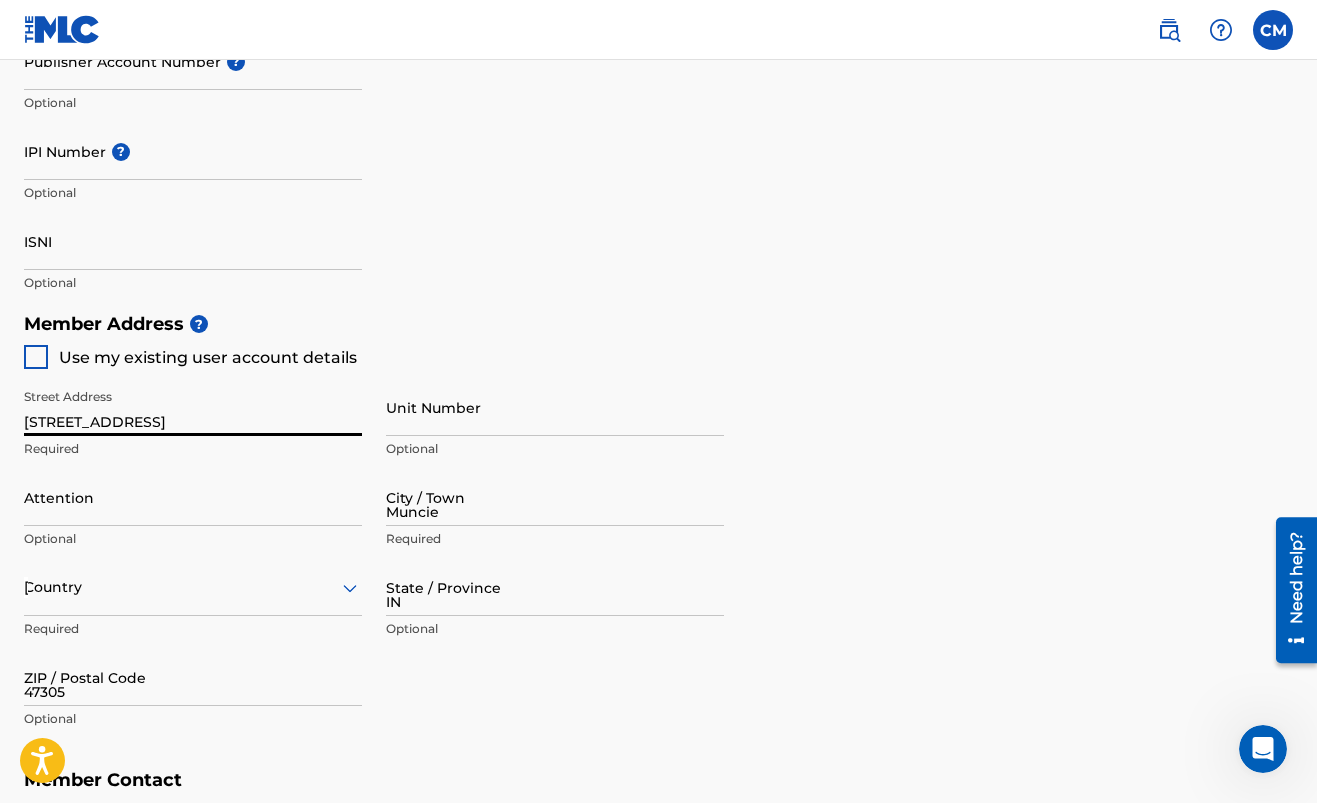 type on "[GEOGRAPHIC_DATA]" 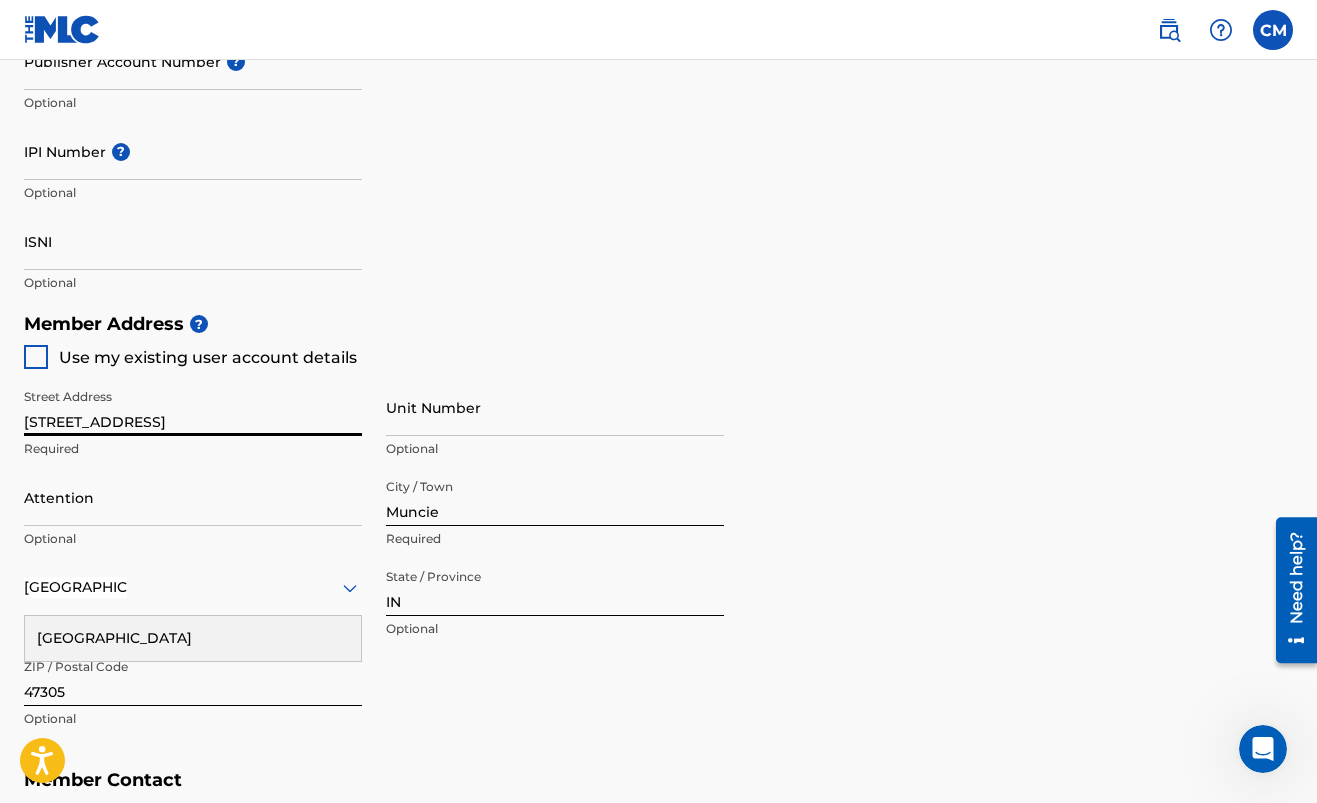 scroll, scrollTop: 766, scrollLeft: 0, axis: vertical 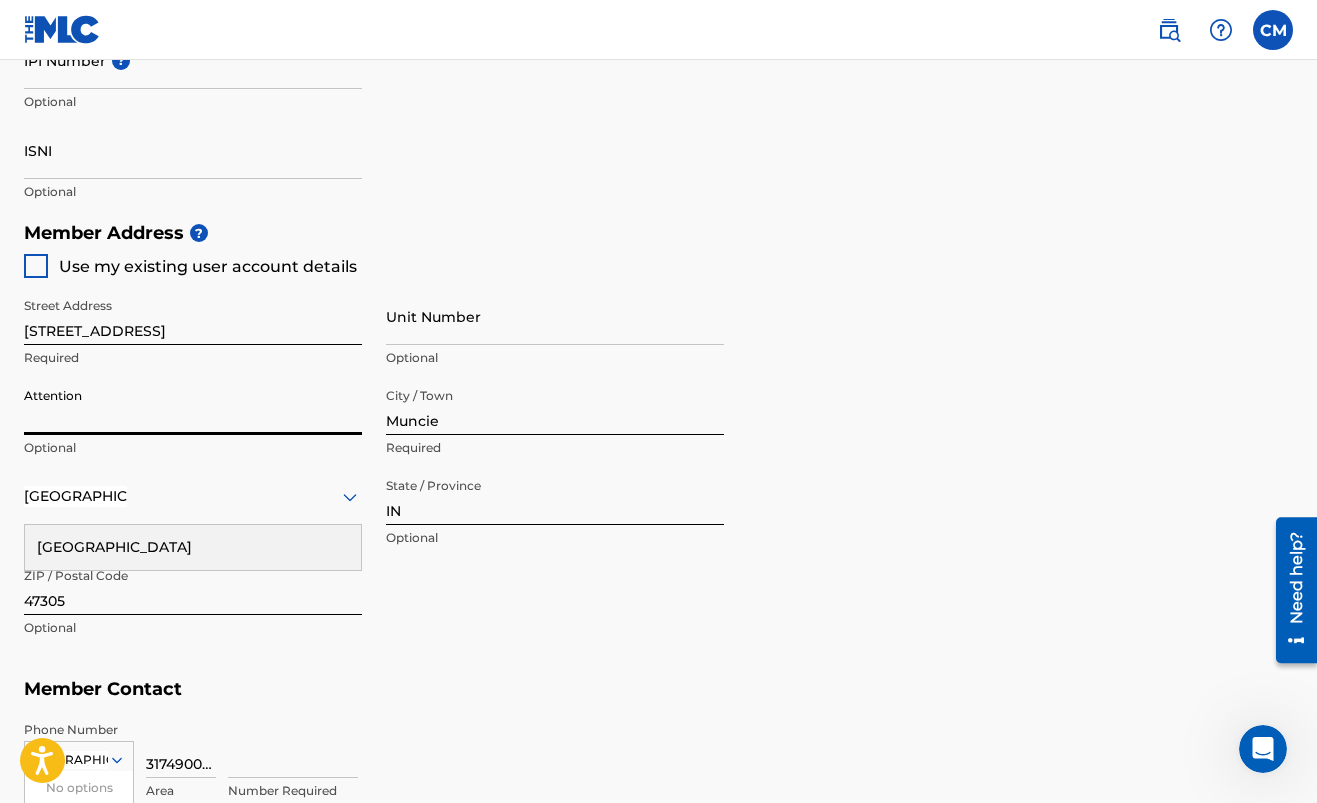 click on "Member Address ? Use my existing user account details Street Address [STREET_ADDRESS][GEOGRAPHIC_DATA] Unit Number Optional Attention Optional City / Town [GEOGRAPHIC_DATA] Required [GEOGRAPHIC_DATA] [GEOGRAPHIC_DATA] Required State / Province IN Optional ZIP / Postal Code 47305 Optional" at bounding box center [658, 440] 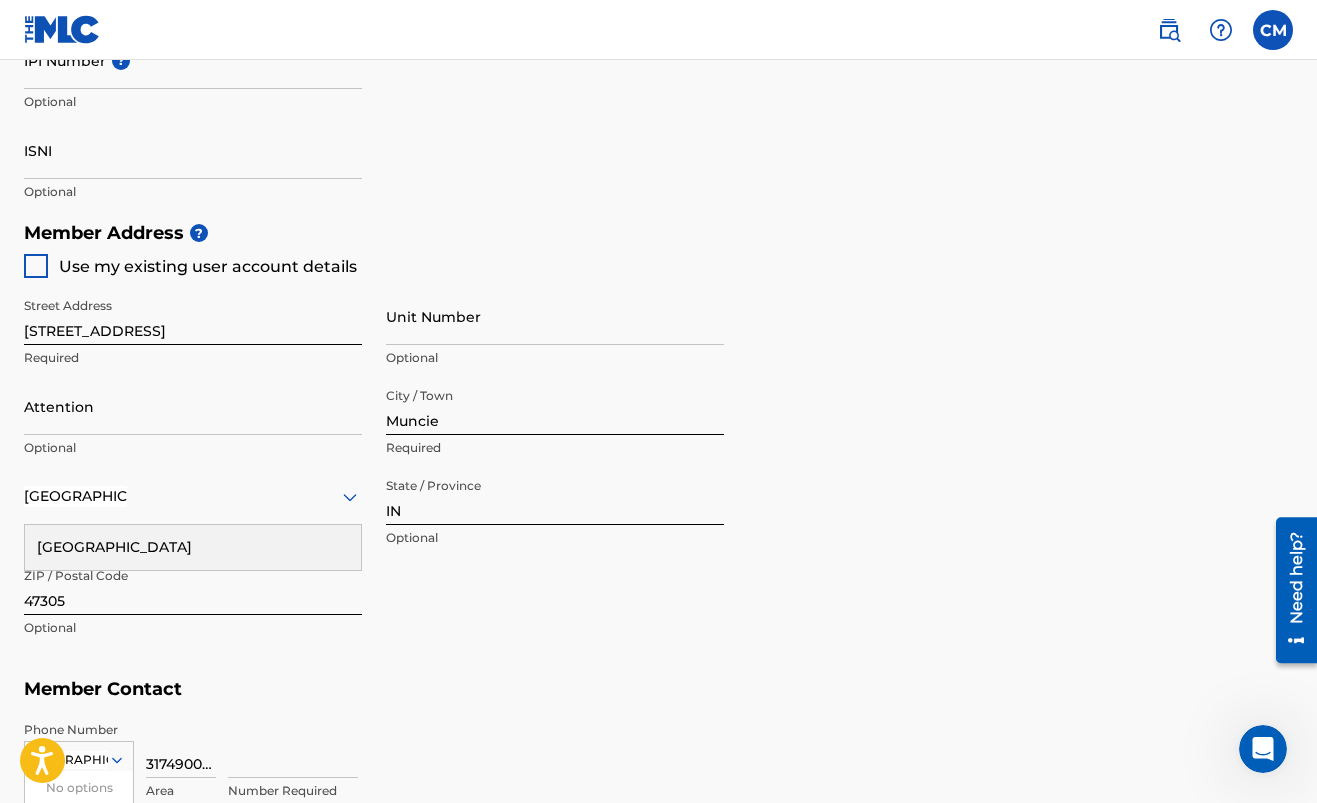 click on "Street Address [STREET_ADDRESS][GEOGRAPHIC_DATA] Unit Number Optional Attention Optional City / Town [GEOGRAPHIC_DATA] Required [GEOGRAPHIC_DATA] [GEOGRAPHIC_DATA] Required State / Province IN Optional ZIP / Postal Code 47305 Optional" at bounding box center [374, 468] 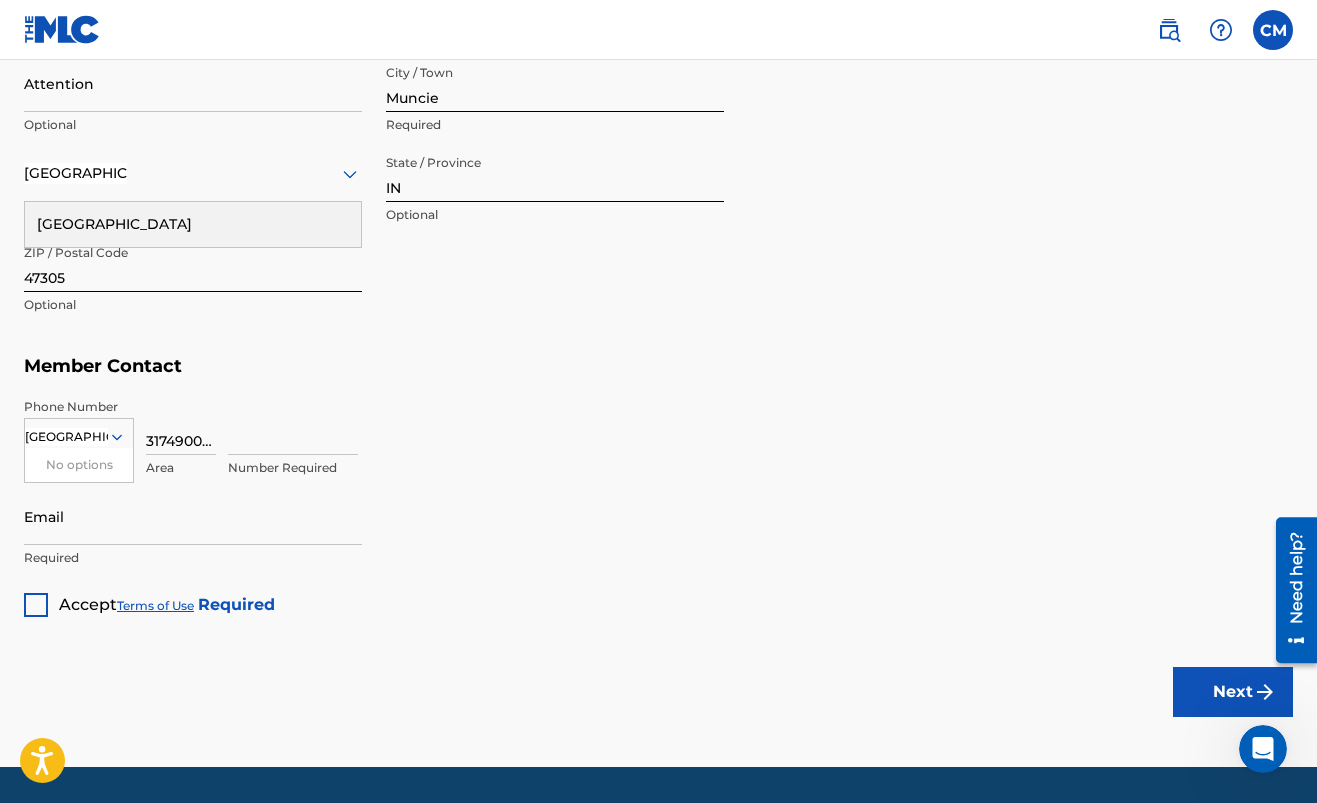 scroll, scrollTop: 1105, scrollLeft: 0, axis: vertical 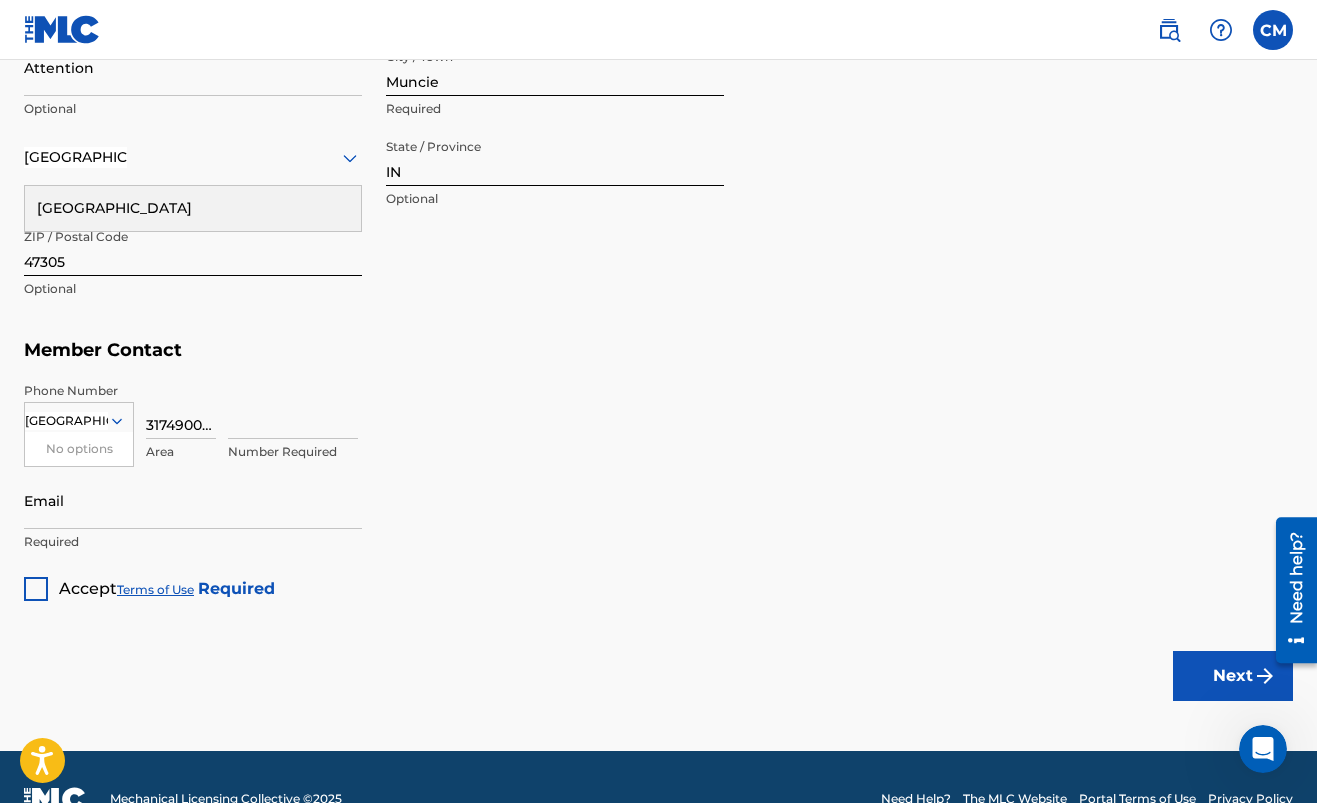 click on "3174900101" at bounding box center (181, 410) 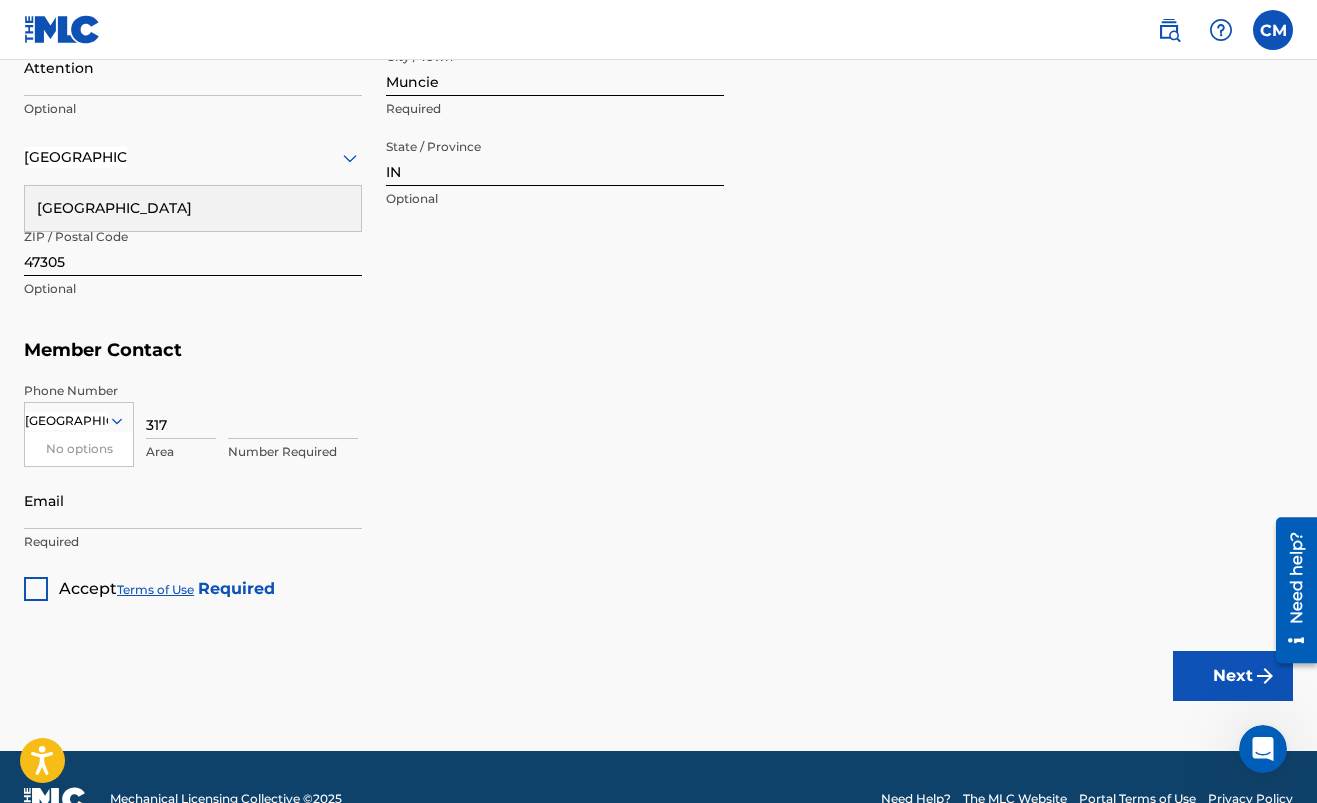 type on "317" 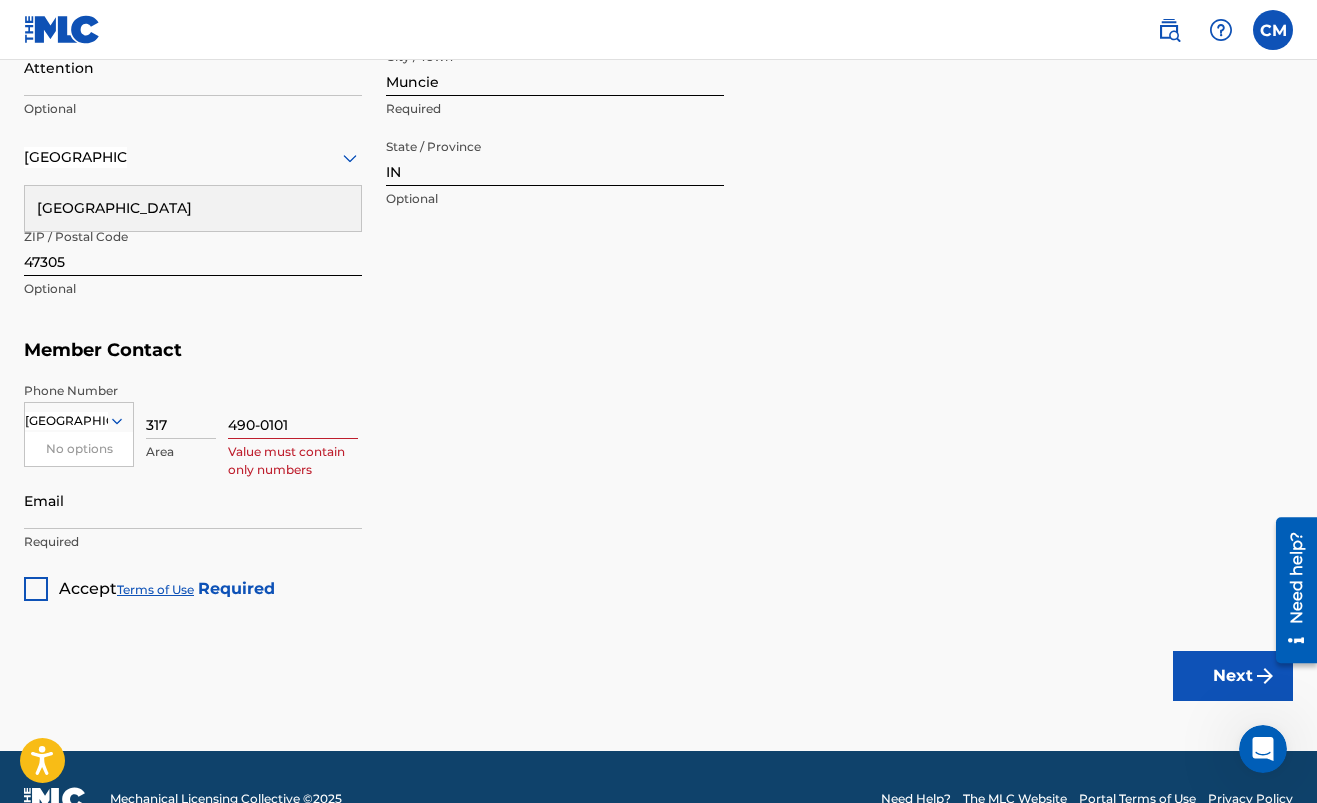 click on "490-0101" at bounding box center [293, 410] 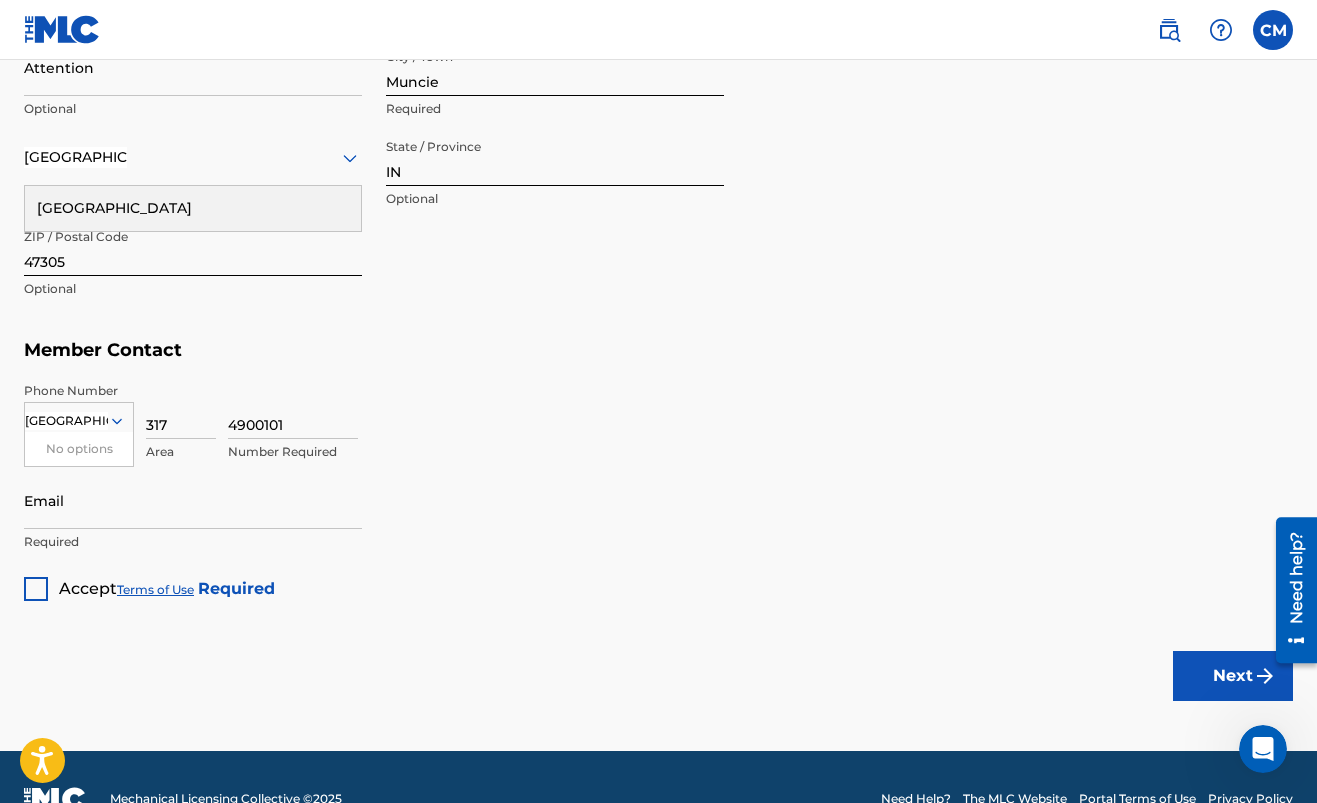 type on "4900101" 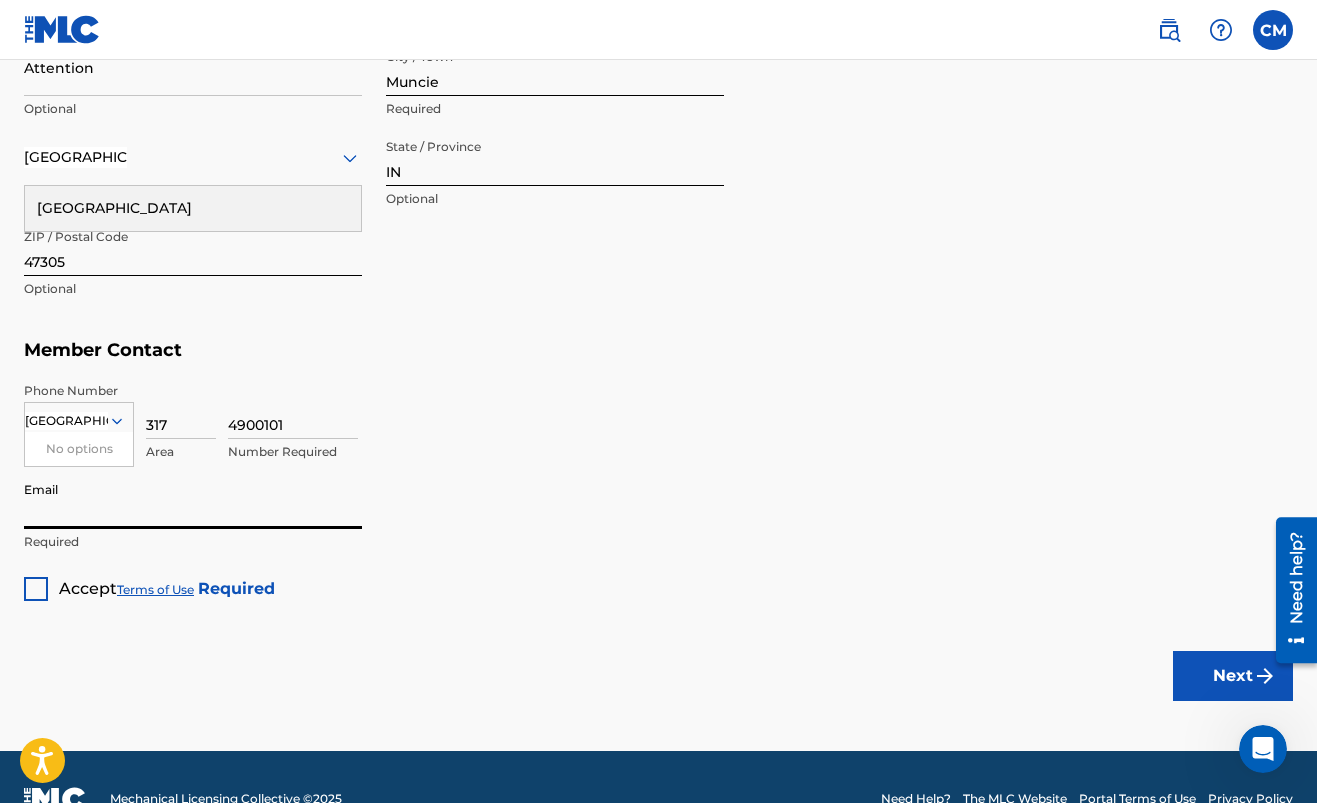 type on "[EMAIL_ADDRESS][DOMAIN_NAME]" 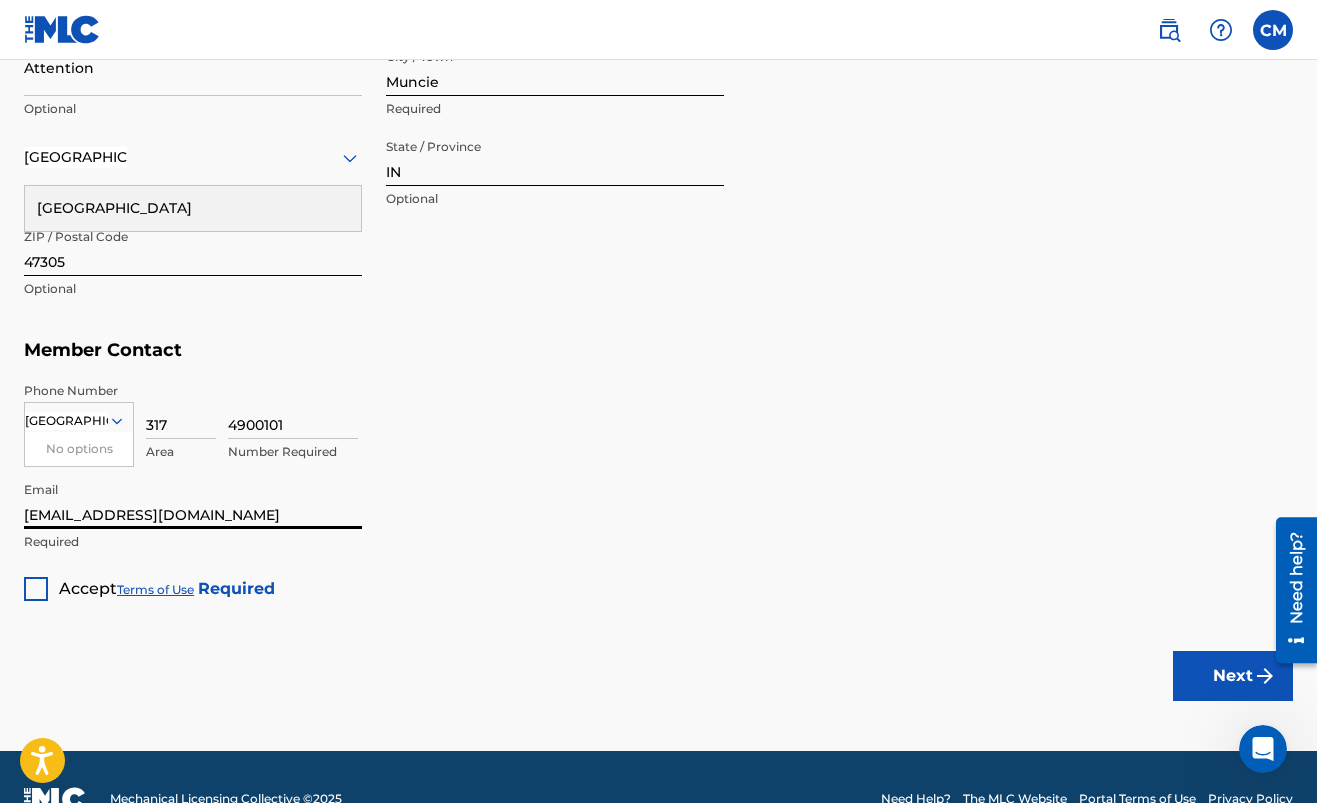 click at bounding box center (36, 589) 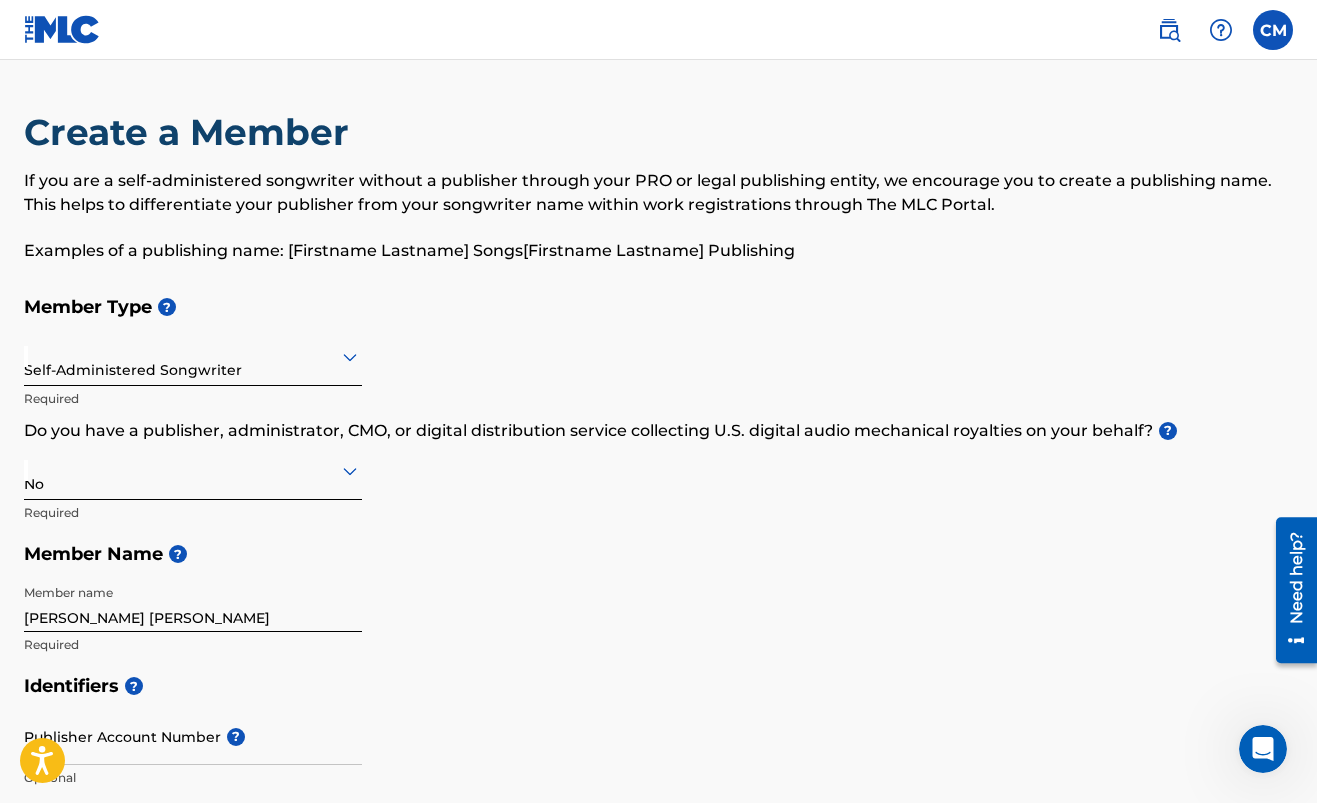 scroll, scrollTop: 0, scrollLeft: 0, axis: both 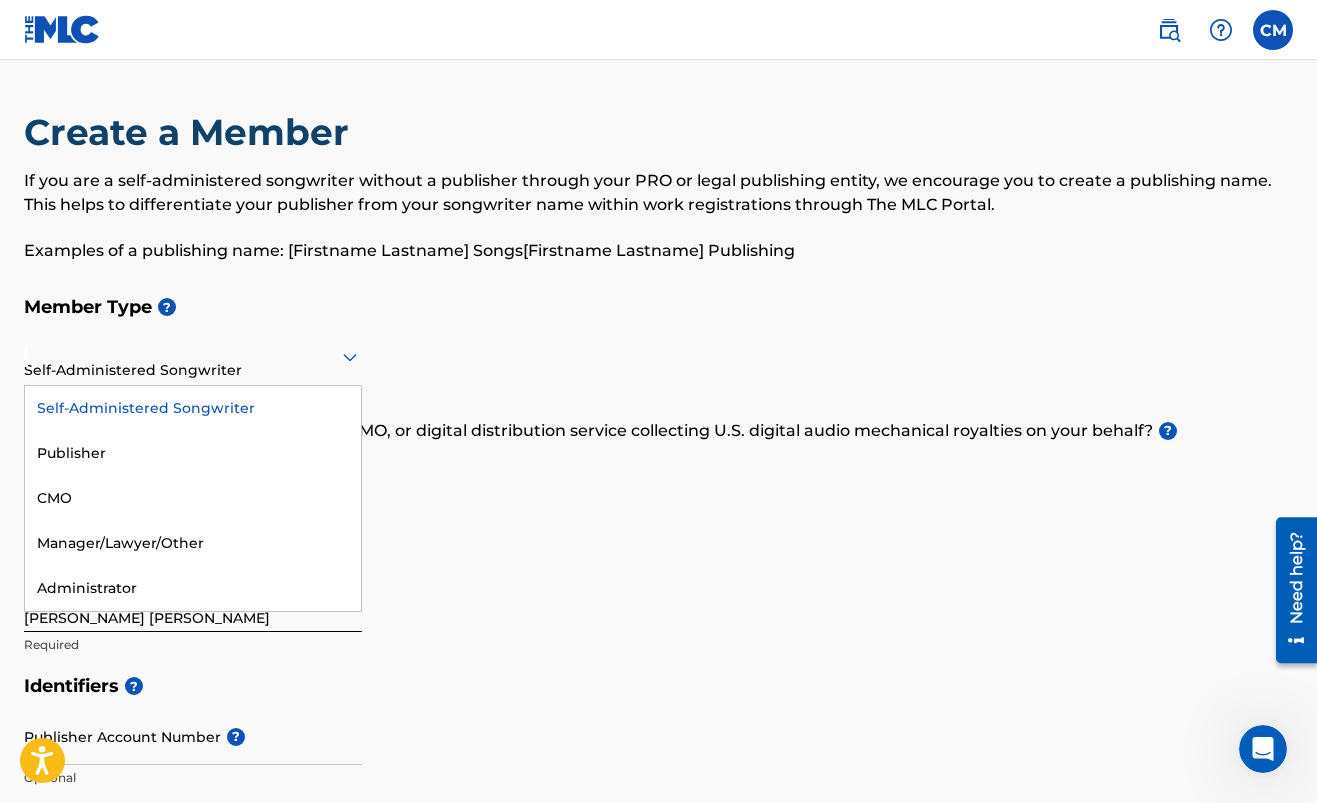 click at bounding box center (193, 356) 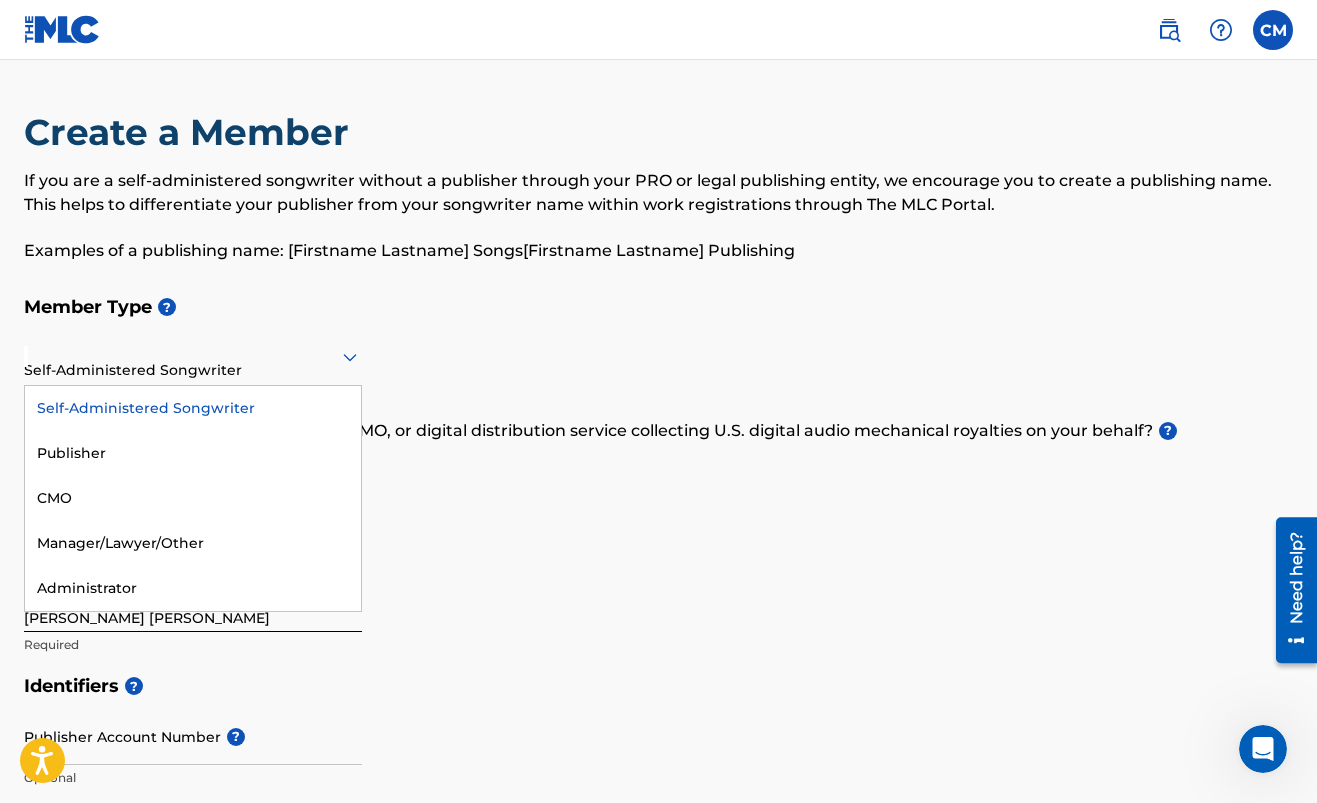 click on "Member Type ? Self-Administered Songwriter selected, 1 of 5. 5 results available. Use Up and Down to choose options, press Enter to select the currently focused option, press Escape to exit the menu, press Tab to select the option and exit the menu. Self-Administered Songwriter Self-Administered Songwriter Publisher CMO Manager/Lawyer/Other Administrator Required Do you have a publisher, administrator, CMO, or digital distribution service collecting U.S. digital audio mechanical royalties on your behalf? ? No Required Member Name ? Member name [PERSON_NAME] [PERSON_NAME] Required" at bounding box center [658, 475] 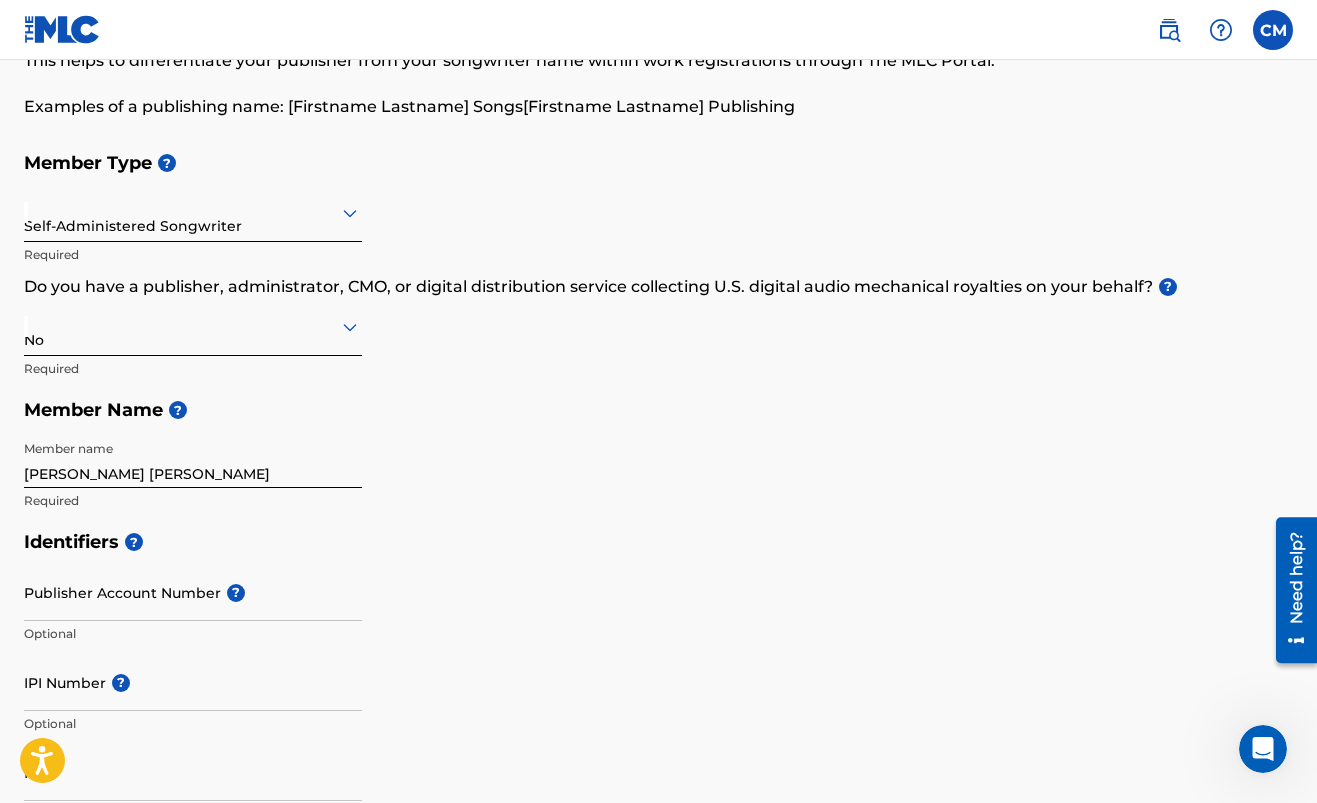 scroll, scrollTop: 177, scrollLeft: 0, axis: vertical 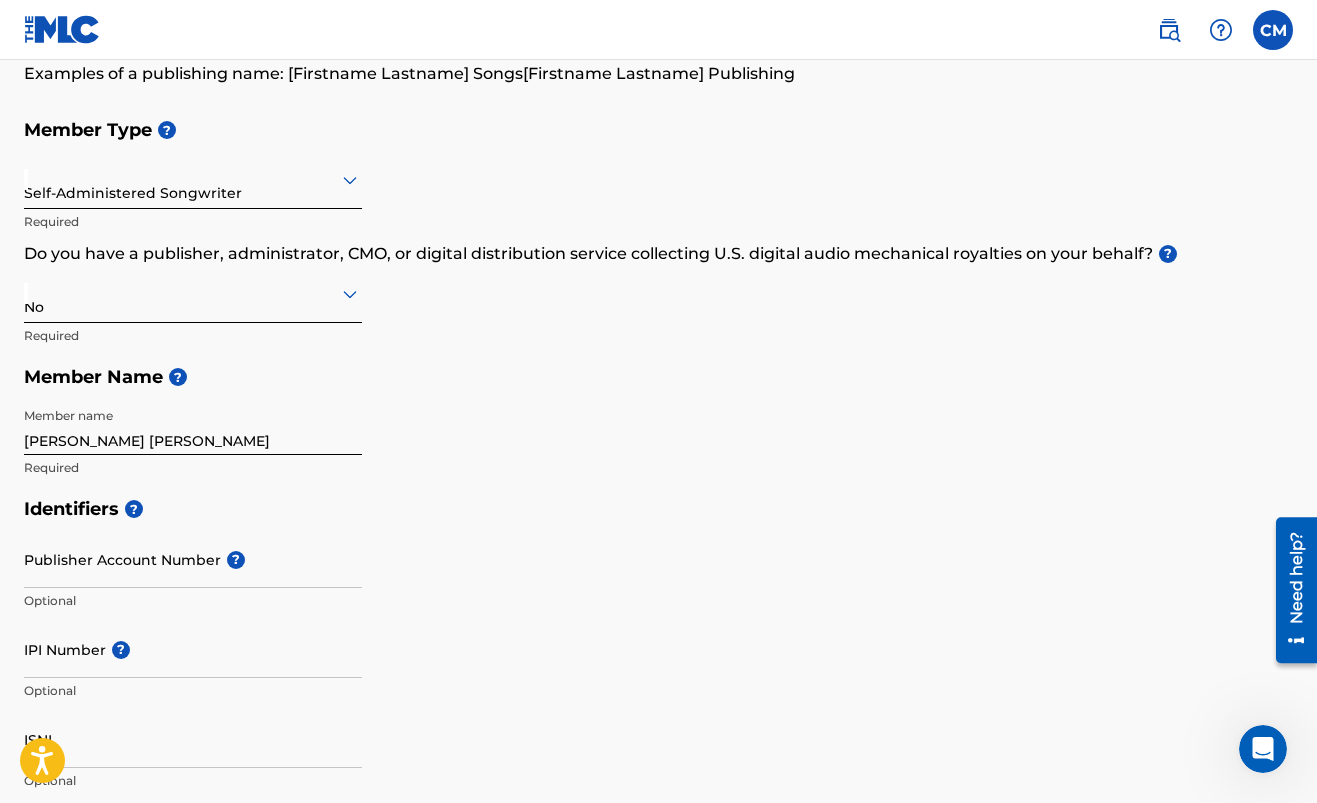 click at bounding box center (193, 179) 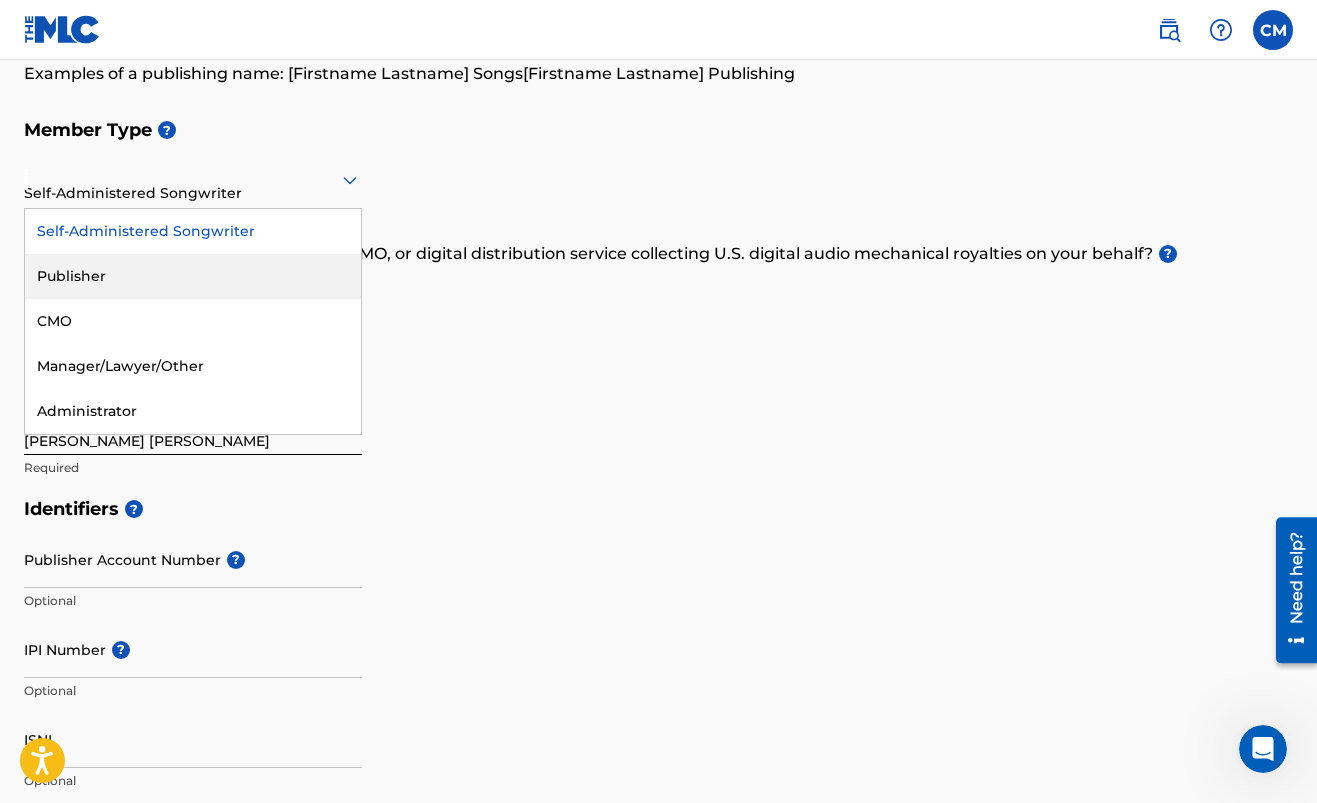 click on "Member Name ?" at bounding box center [658, 377] 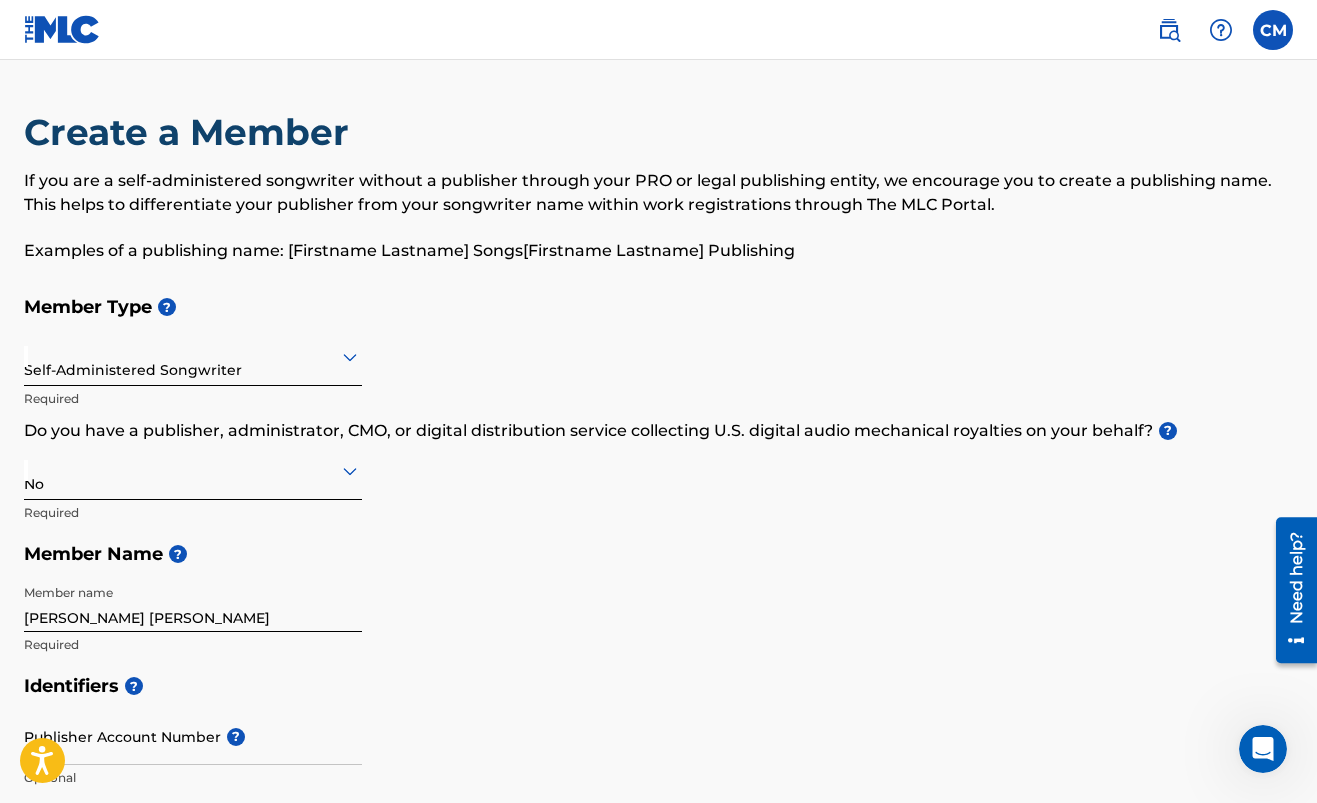 scroll, scrollTop: 0, scrollLeft: 0, axis: both 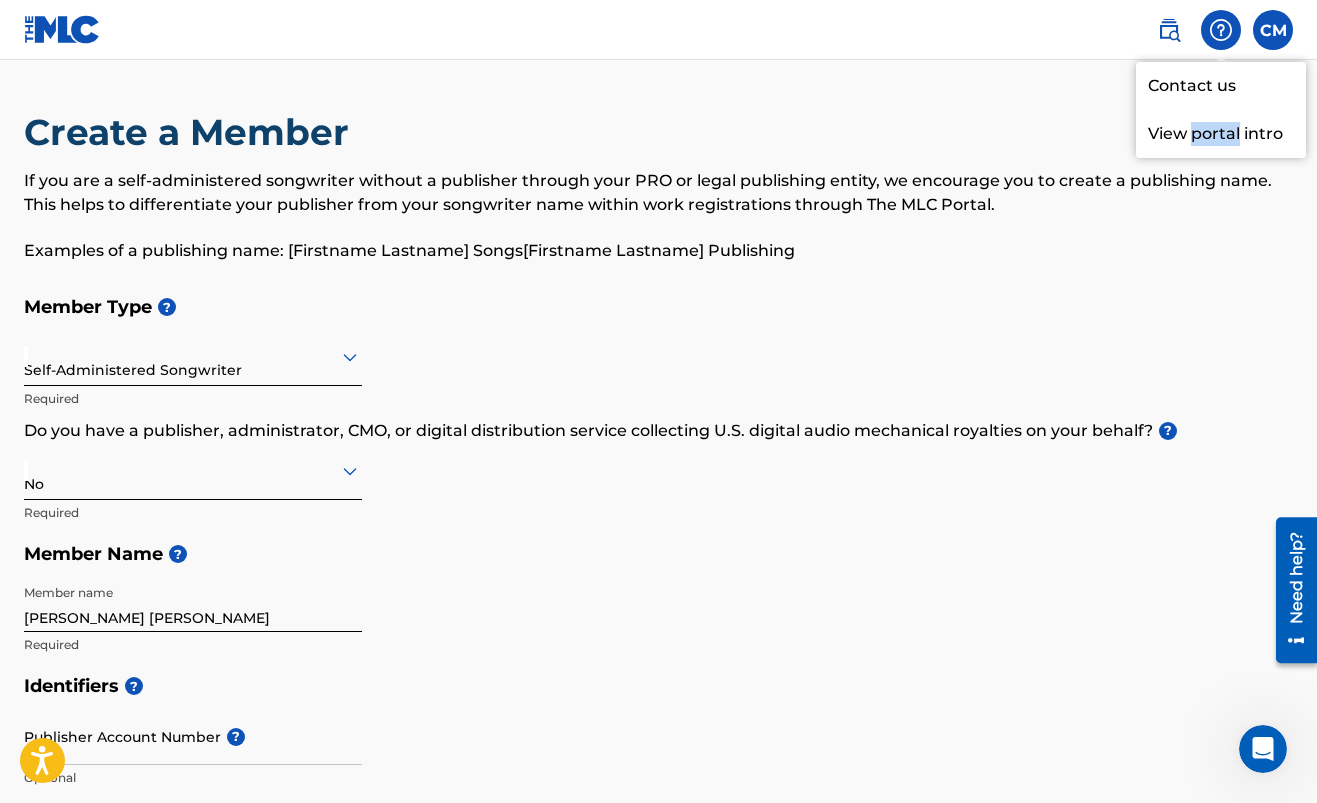 click on "View portal intro" at bounding box center (1221, 134) 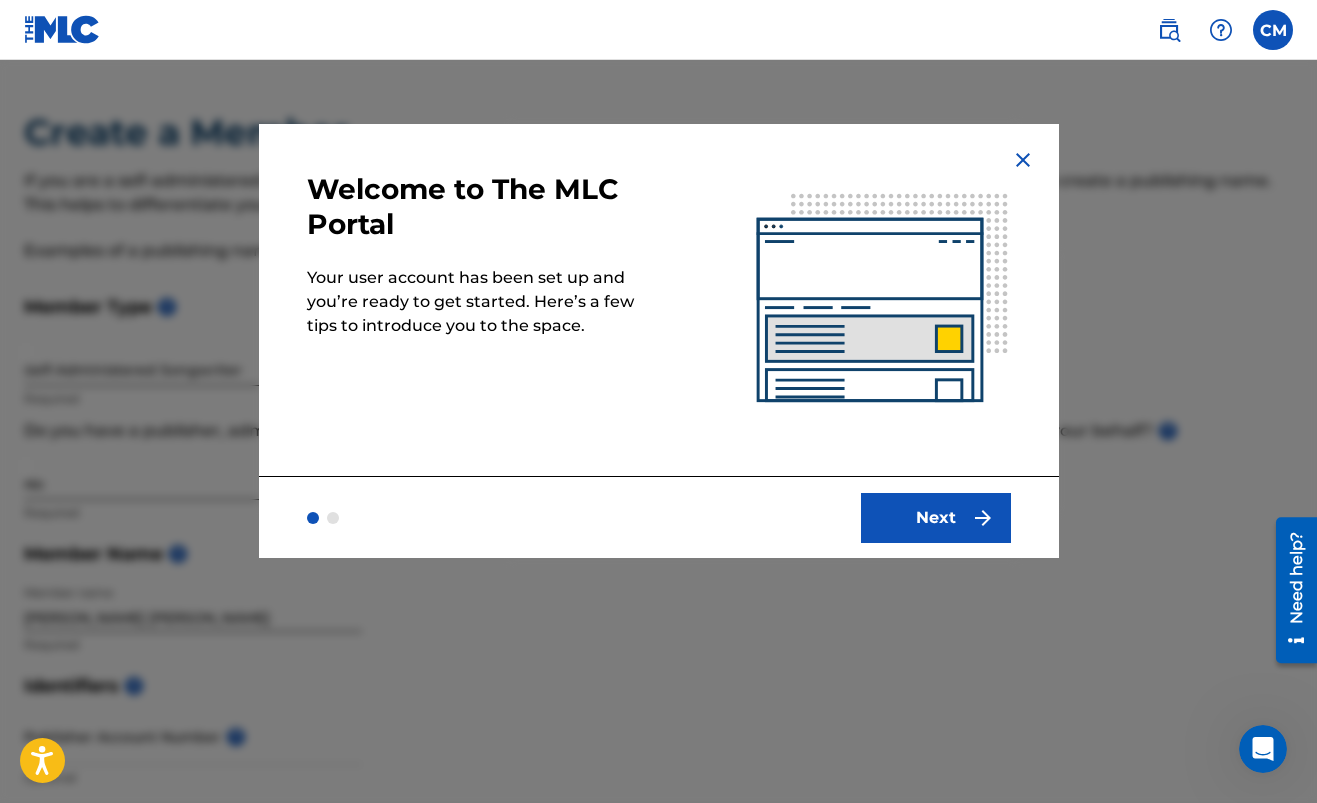 click on "Next" at bounding box center (936, 518) 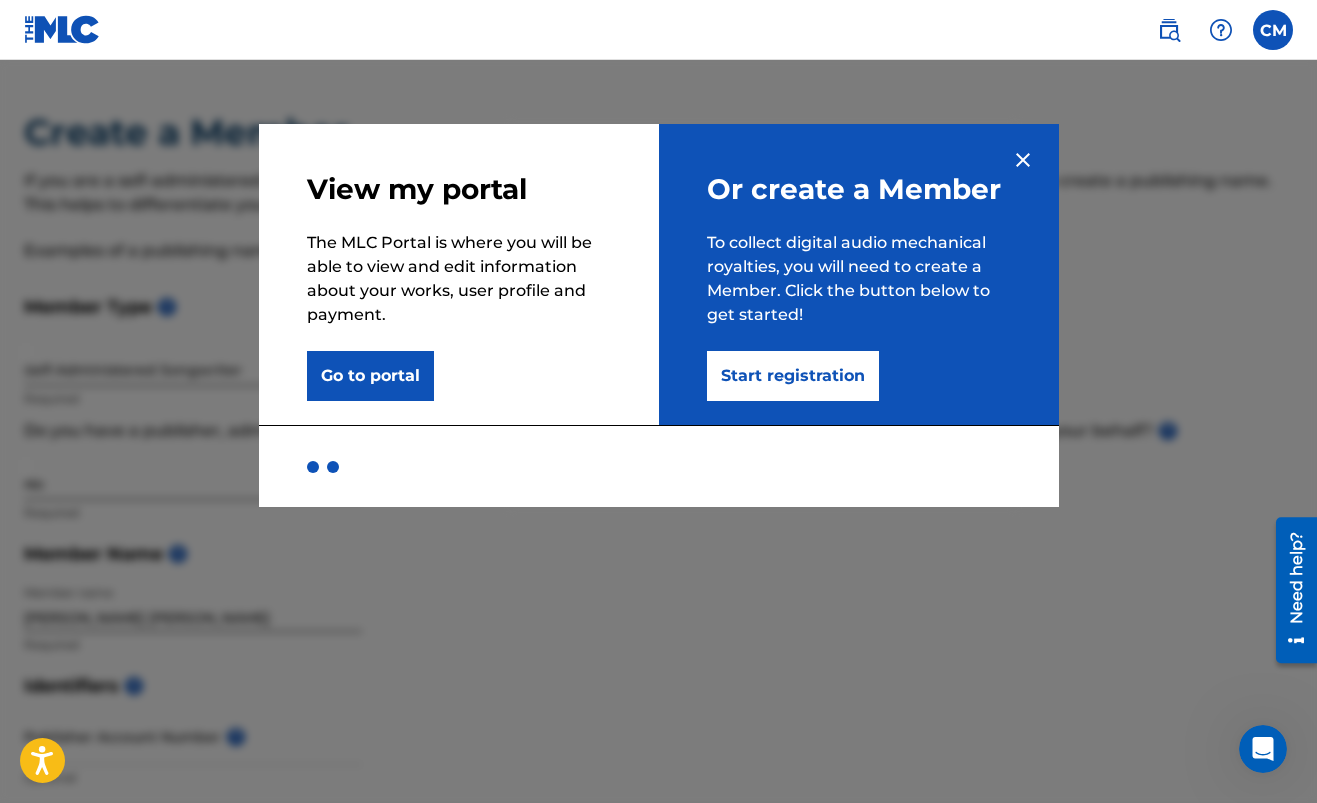 click at bounding box center (1023, 160) 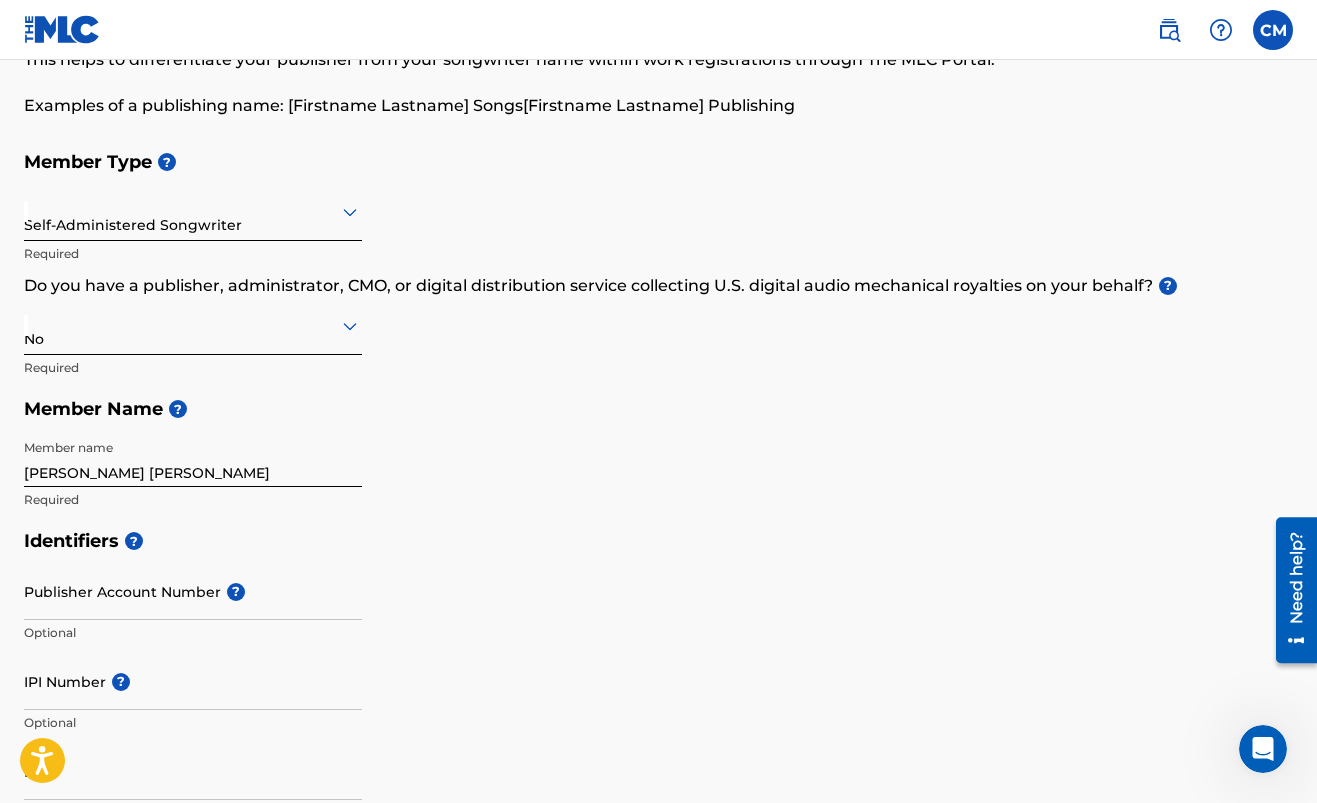 scroll, scrollTop: 173, scrollLeft: 0, axis: vertical 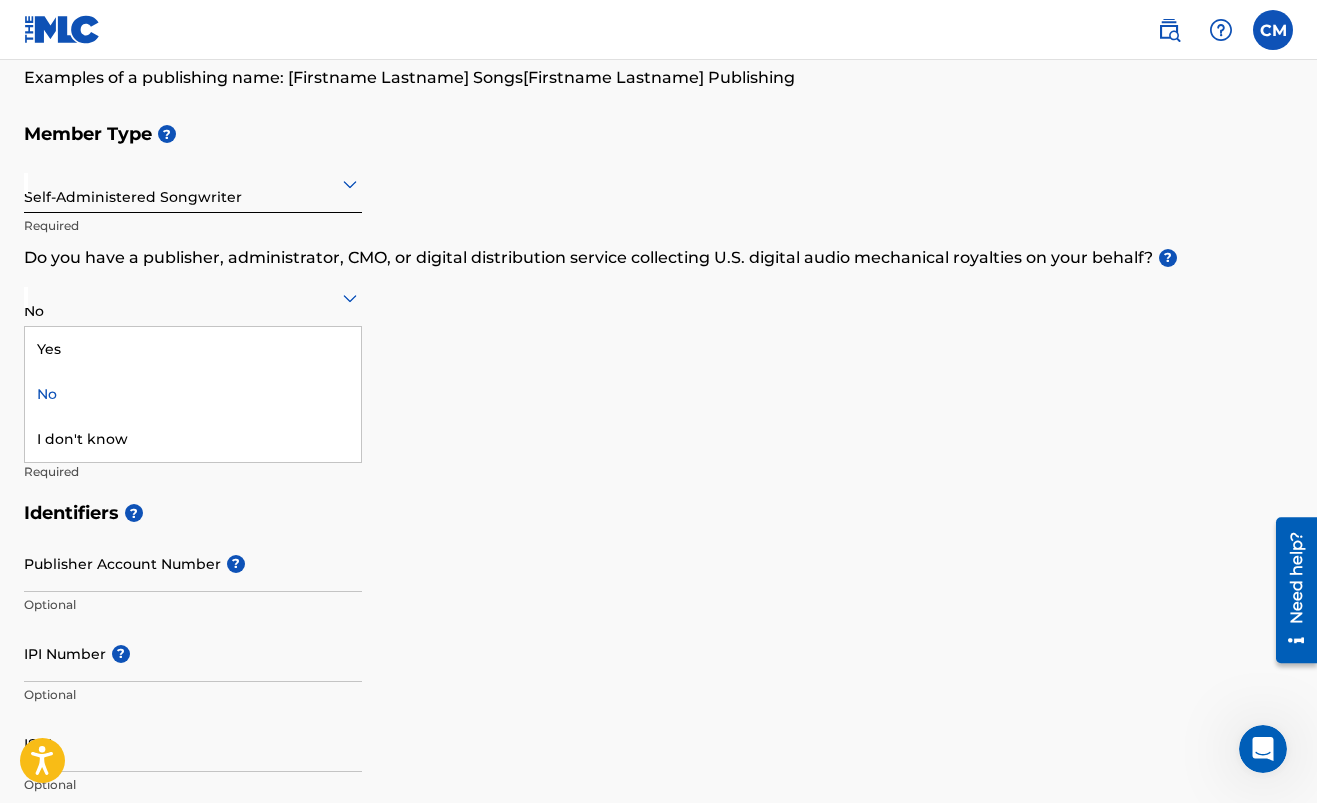 click at bounding box center (193, 297) 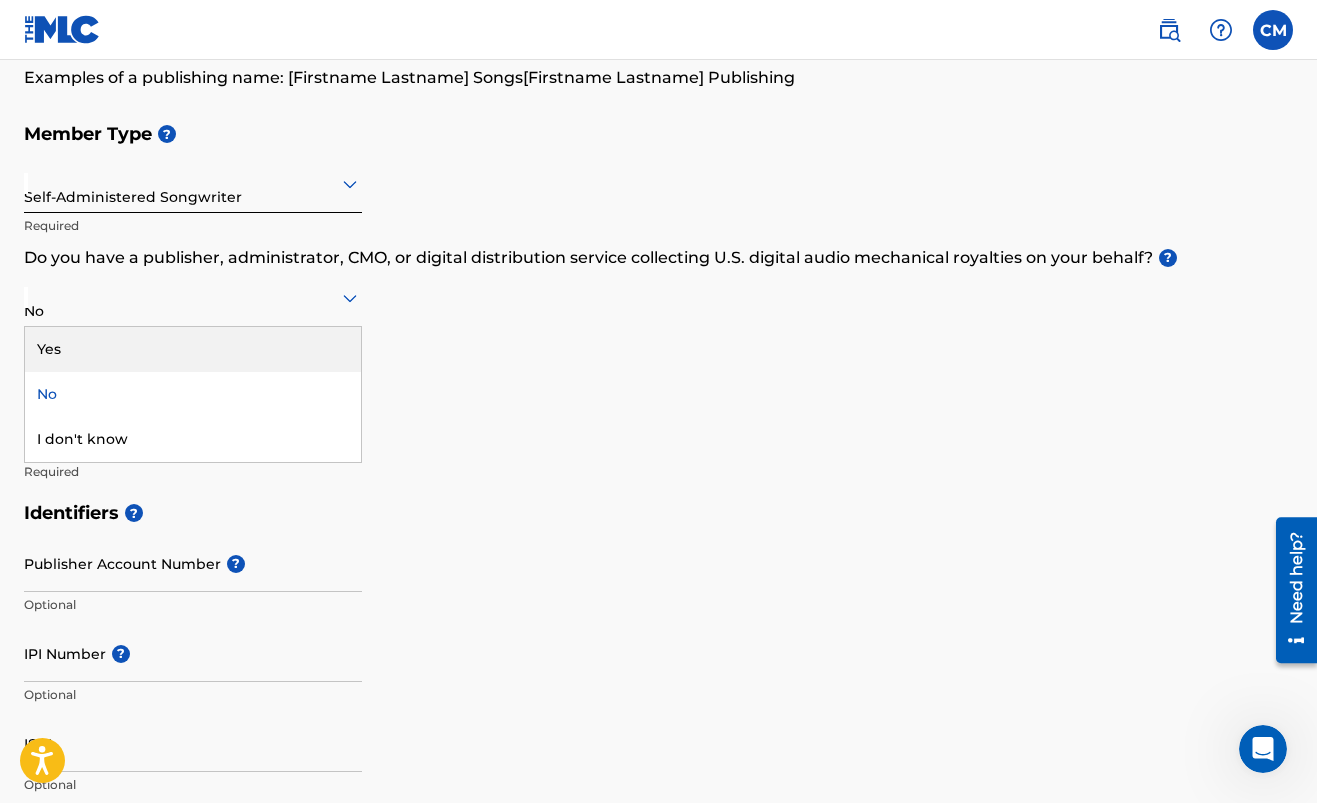 click on "Member Type ? Self-Administered Songwriter Required Do you have a publisher, administrator, CMO, or digital distribution service collecting U.S. digital audio mechanical royalties on your behalf? ? Yes, 1 of 3. 3 results available. Use Up and Down to choose options, press Enter to select the currently focused option, press Escape to exit the menu, press Tab to select the option and exit the menu. No Yes No I don't know Required Member Name ? Member name [PERSON_NAME] [PERSON_NAME] Required" at bounding box center (658, 302) 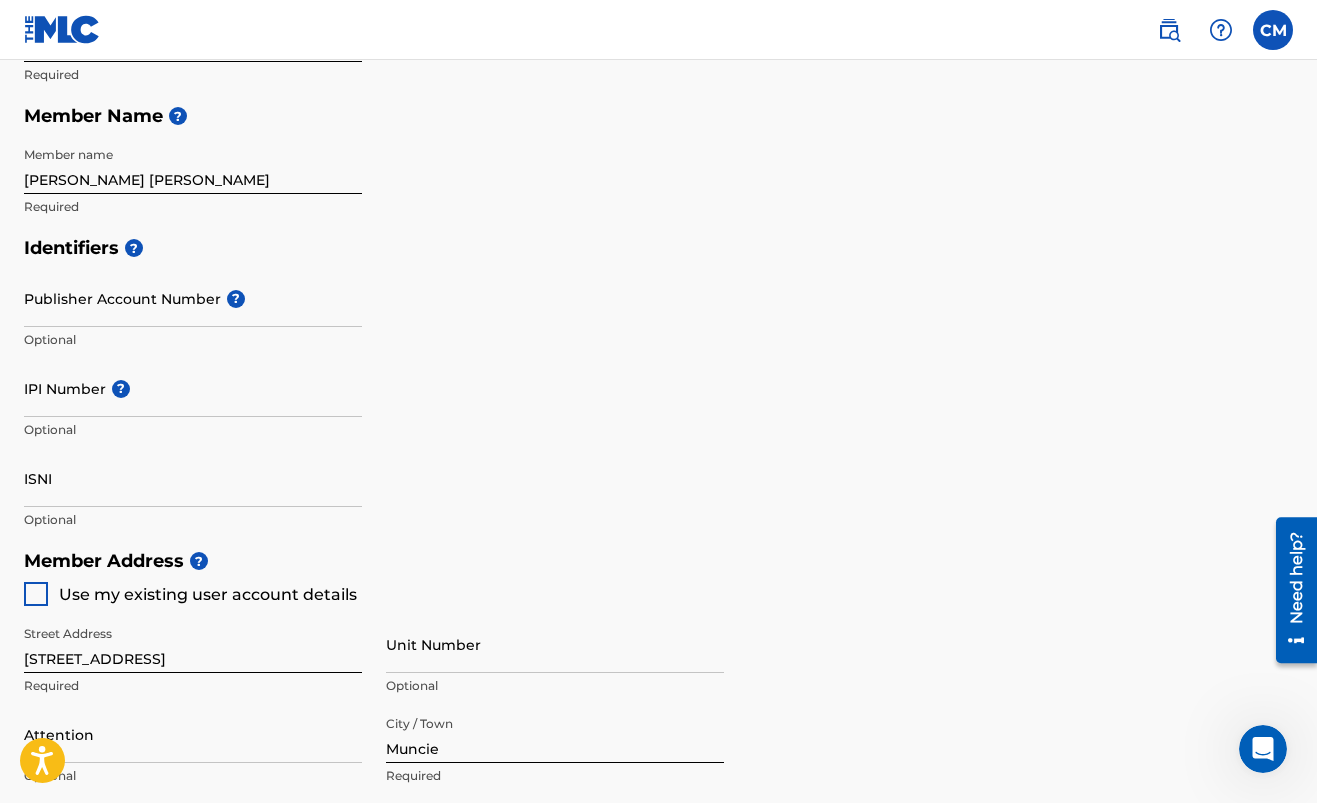 scroll, scrollTop: 448, scrollLeft: 0, axis: vertical 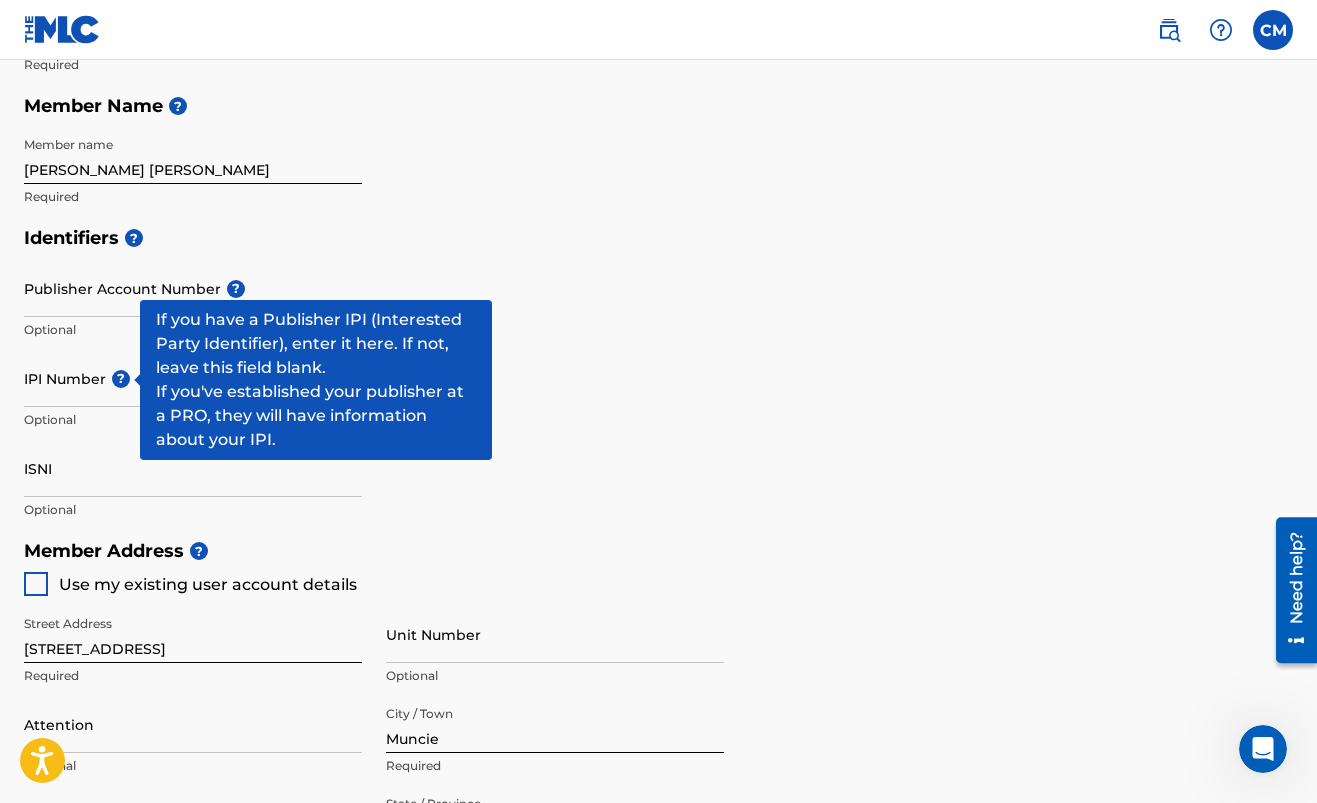 click on "?" at bounding box center [121, 379] 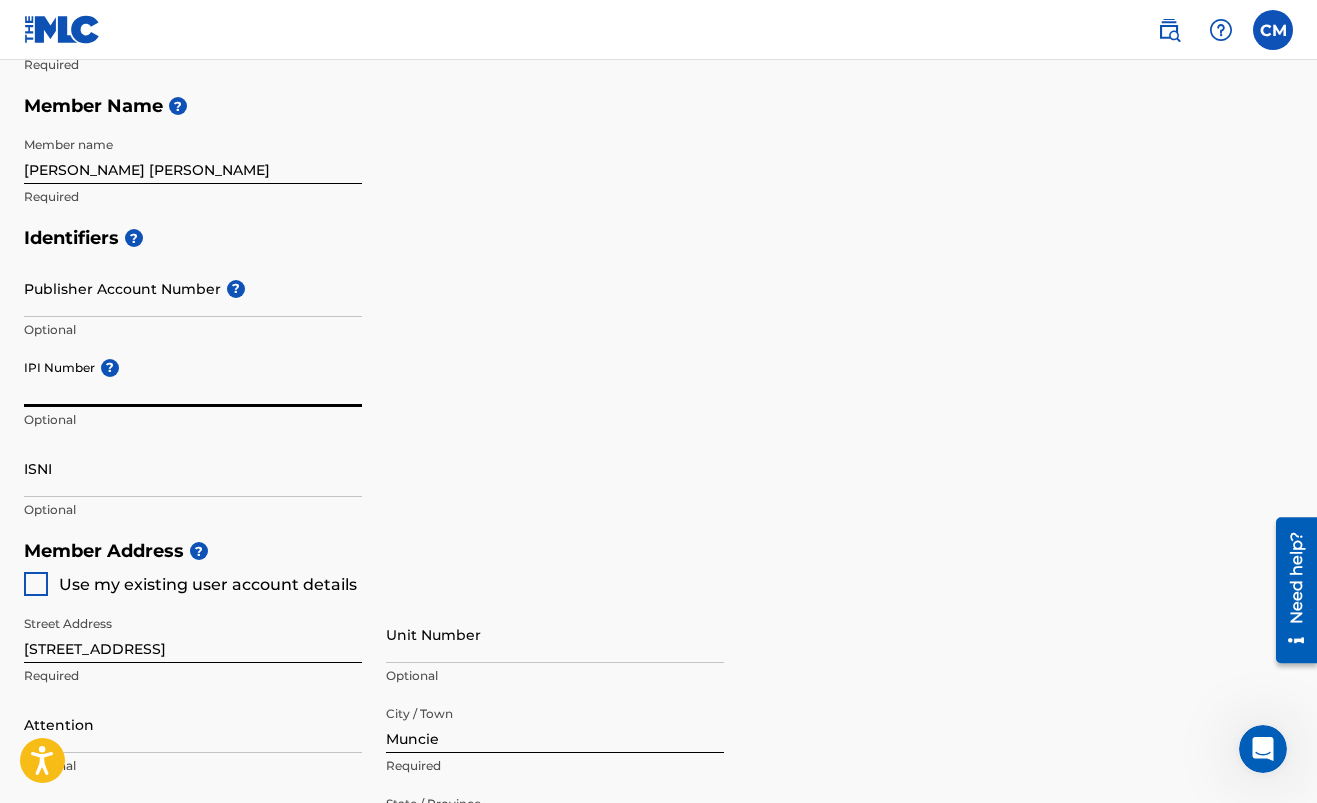 click on "Publisher Account Number ?" at bounding box center [193, 288] 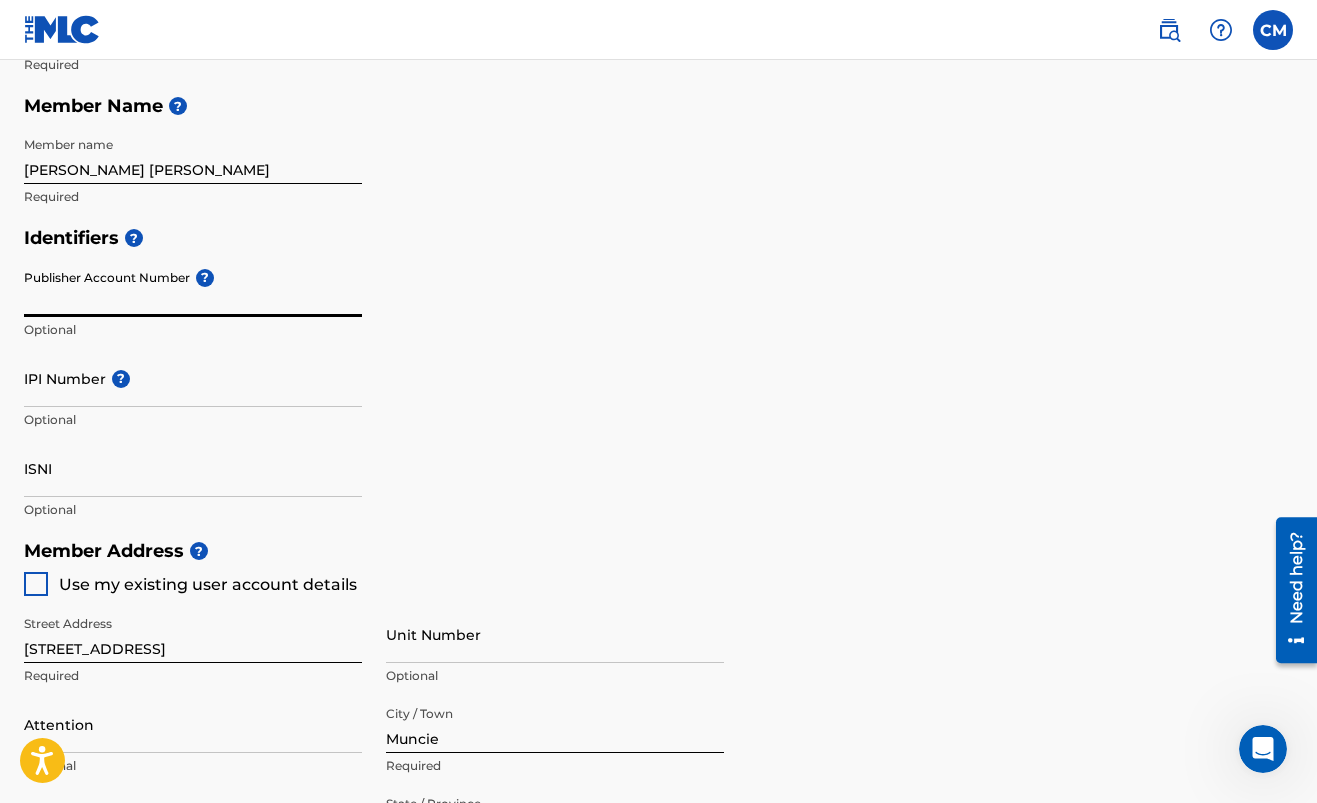 click on "IPI Number ?" at bounding box center [193, 378] 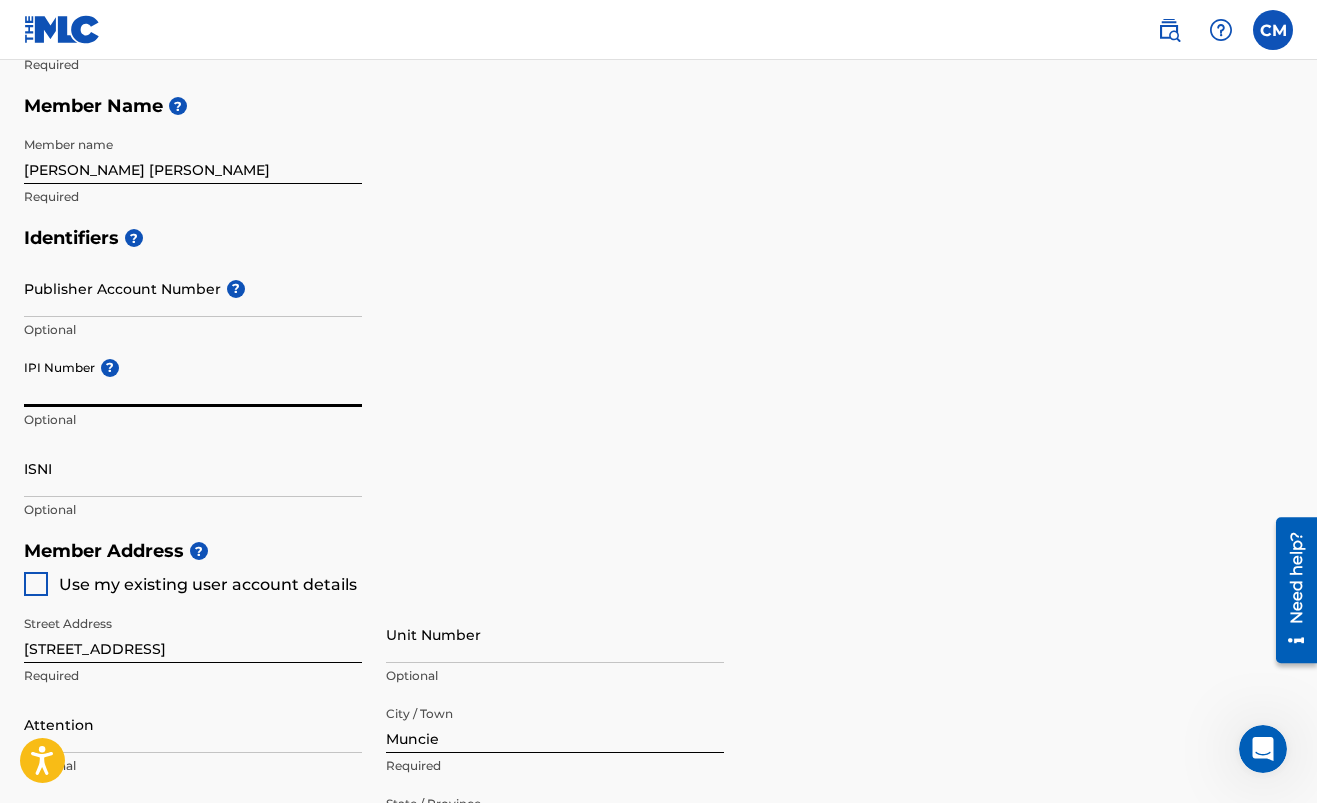 paste on "839933882" 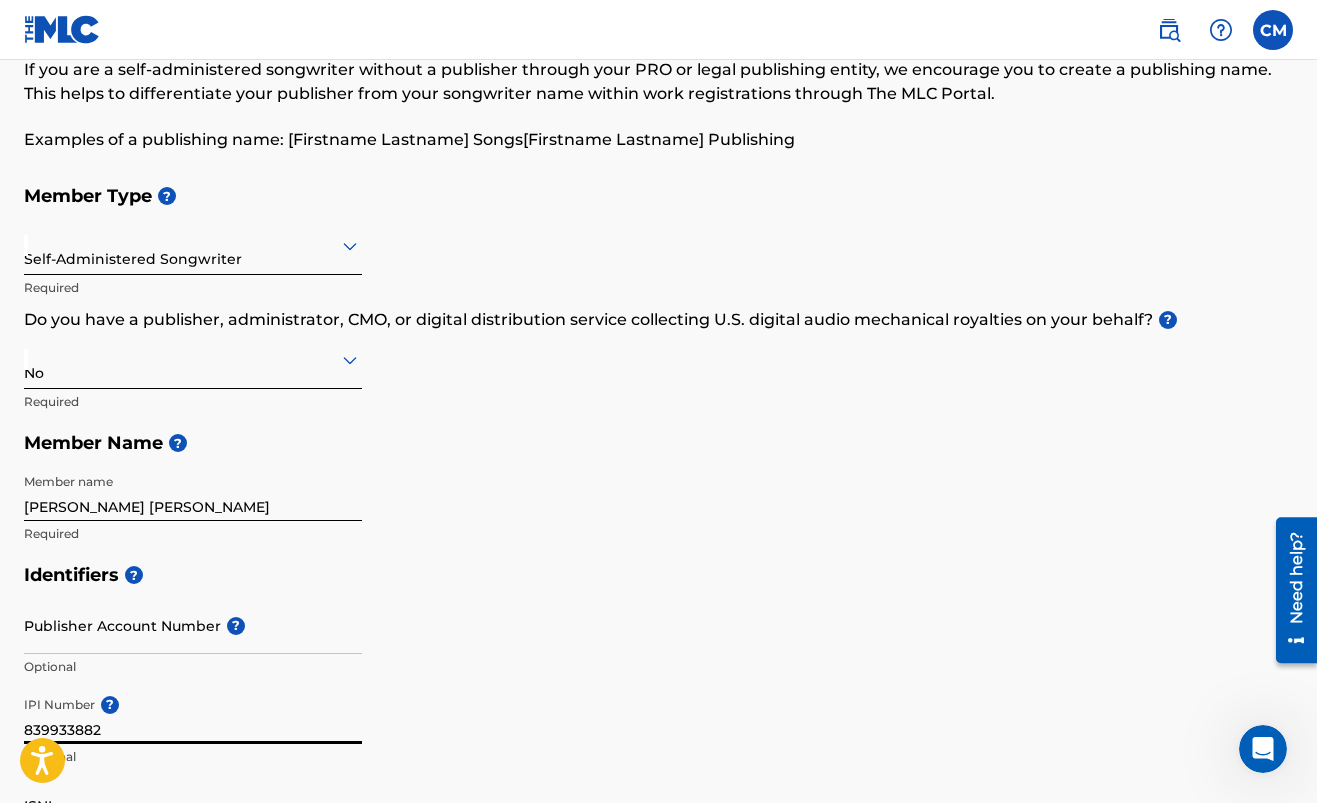 scroll, scrollTop: 110, scrollLeft: 0, axis: vertical 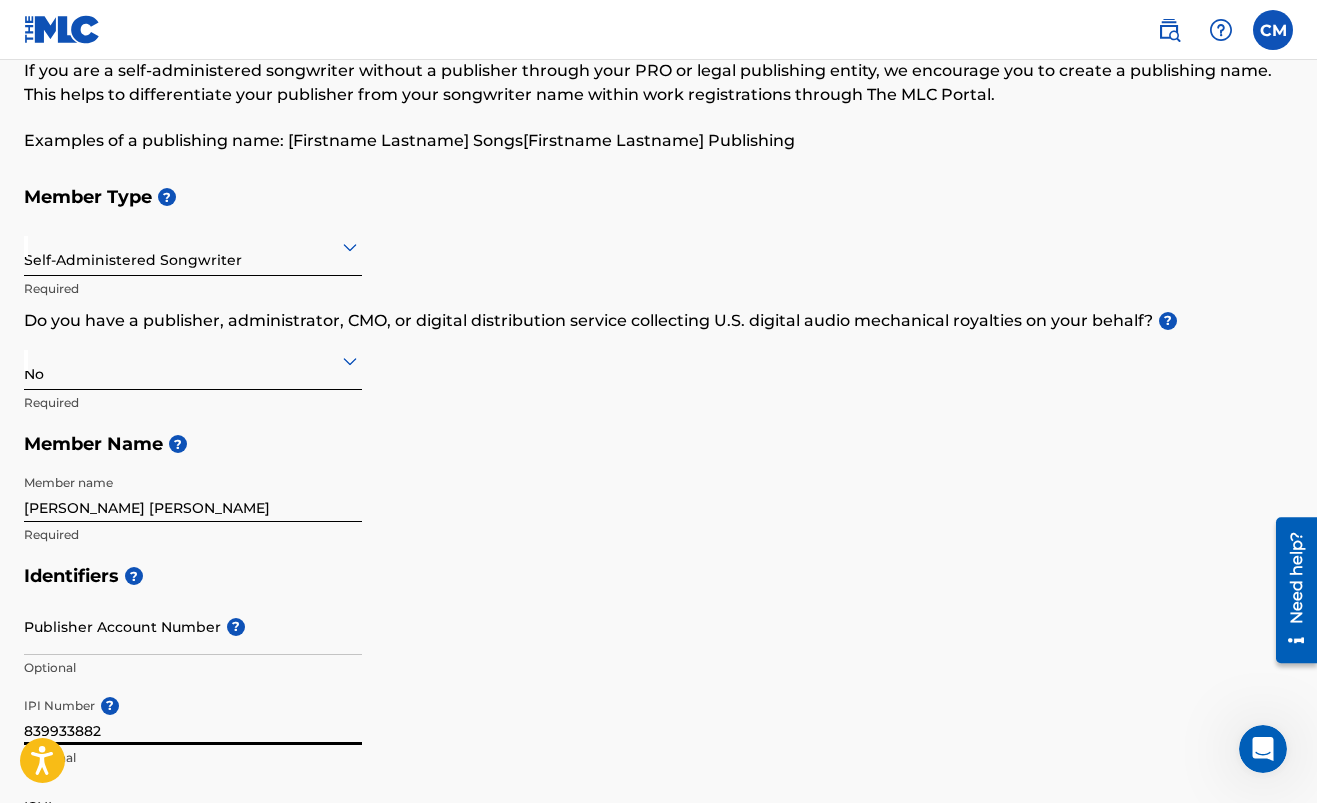 type on "839933882" 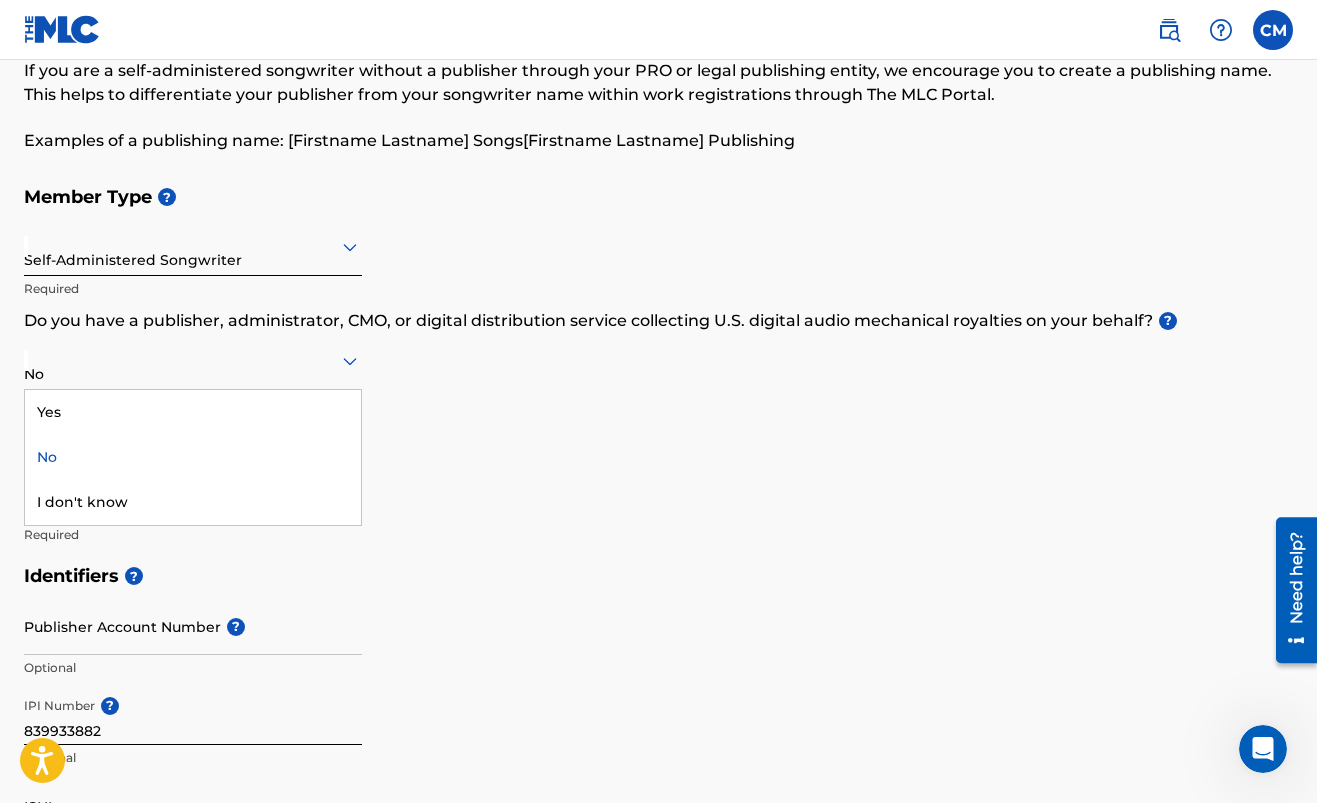 click at bounding box center (193, 360) 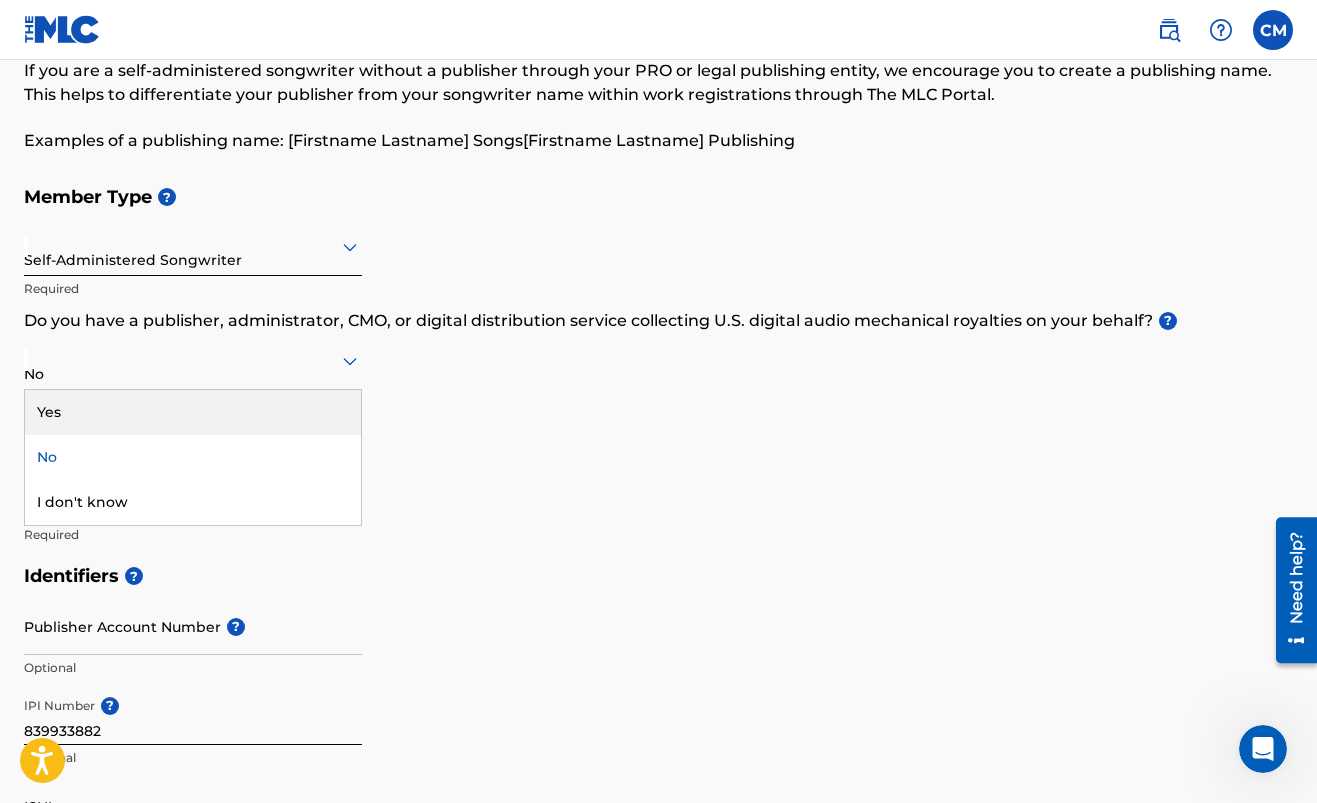 click on "Yes" at bounding box center (193, 412) 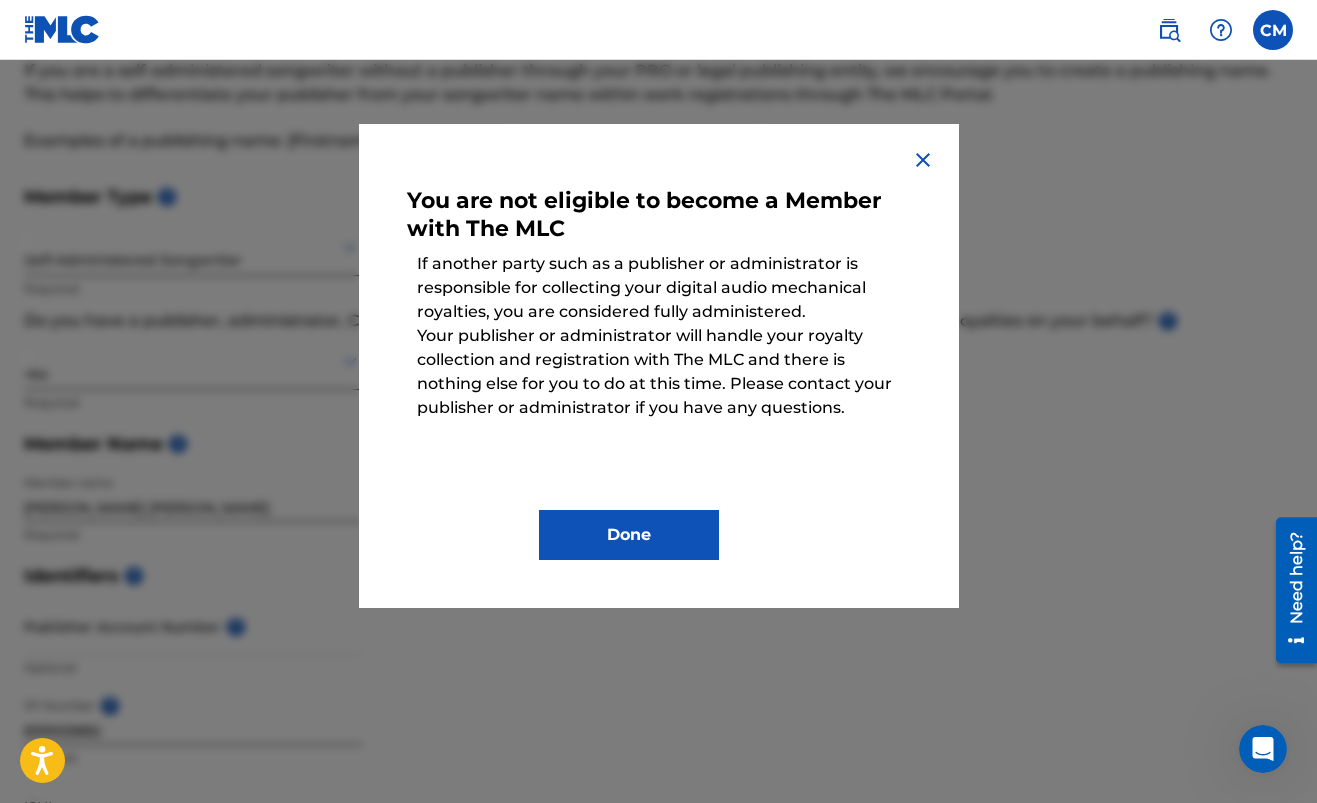click on "Done" at bounding box center (629, 535) 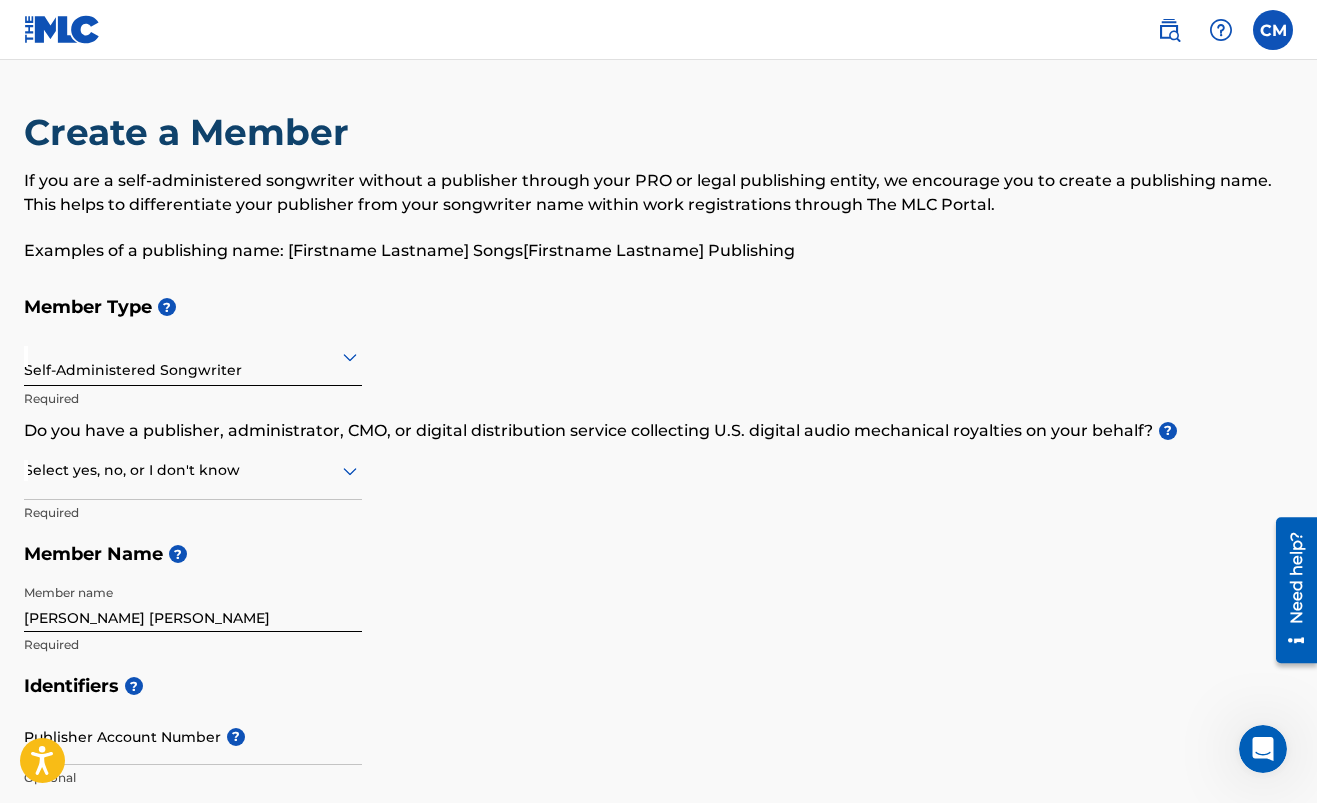 scroll, scrollTop: 0, scrollLeft: 0, axis: both 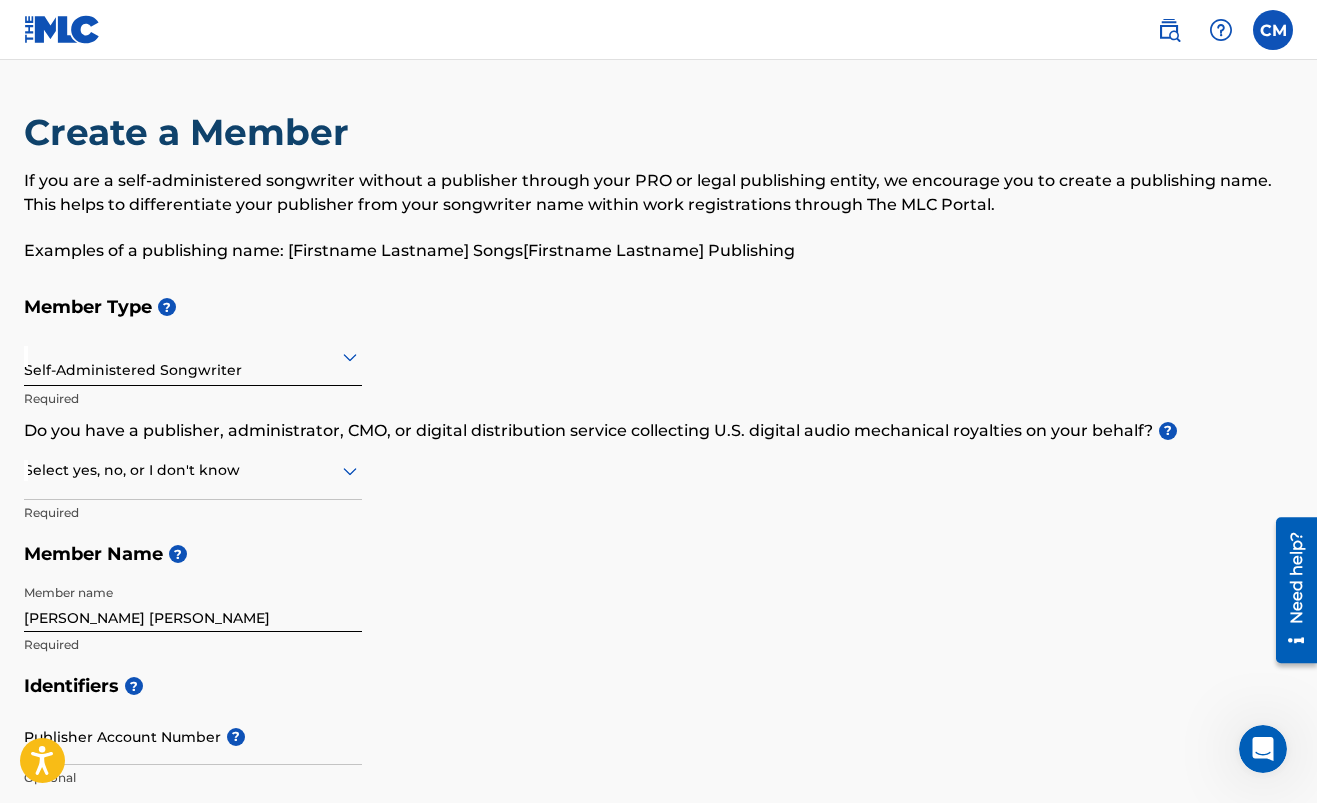 click on "Do you have a publisher, administrator, CMO, or digital distribution service collecting U.S. digital audio mechanical royalties on your behalf? ?" at bounding box center [658, 431] 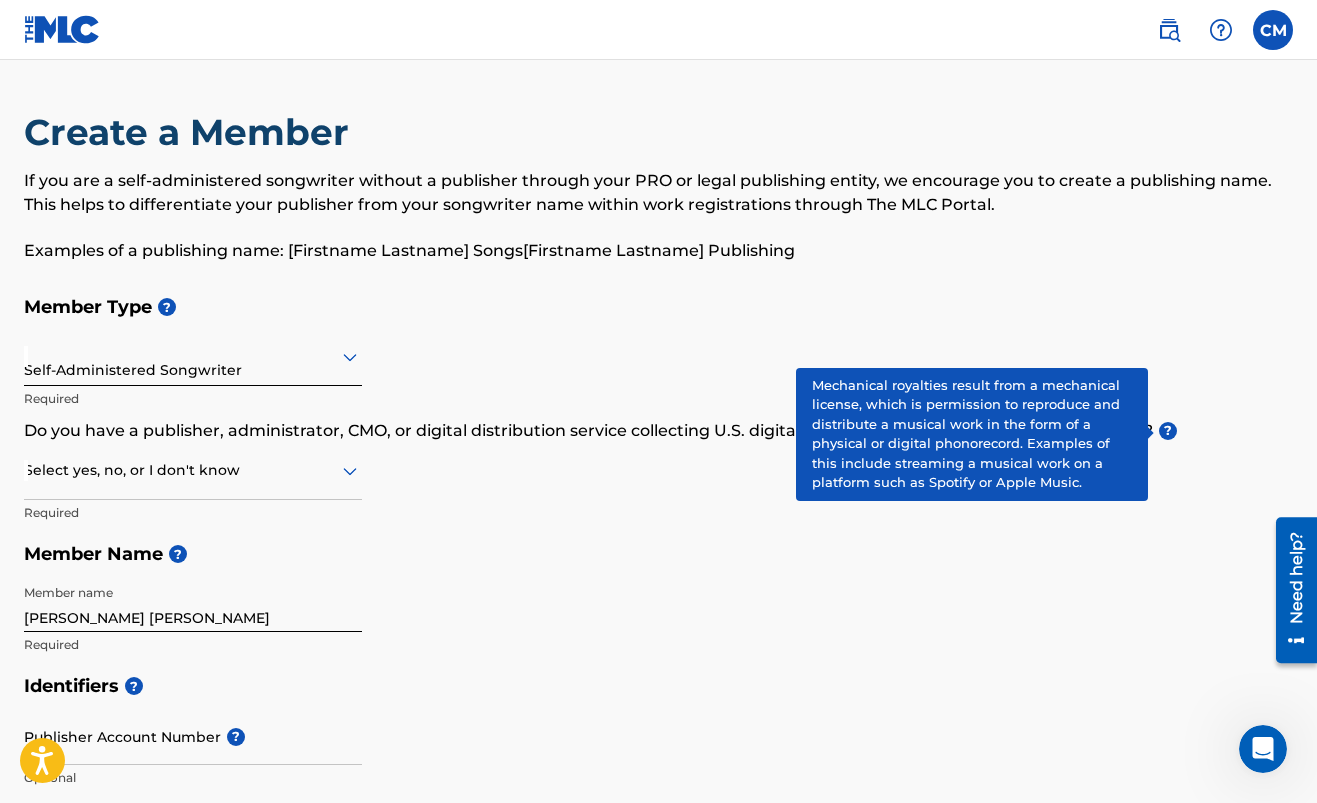 click on "?" at bounding box center (1168, 431) 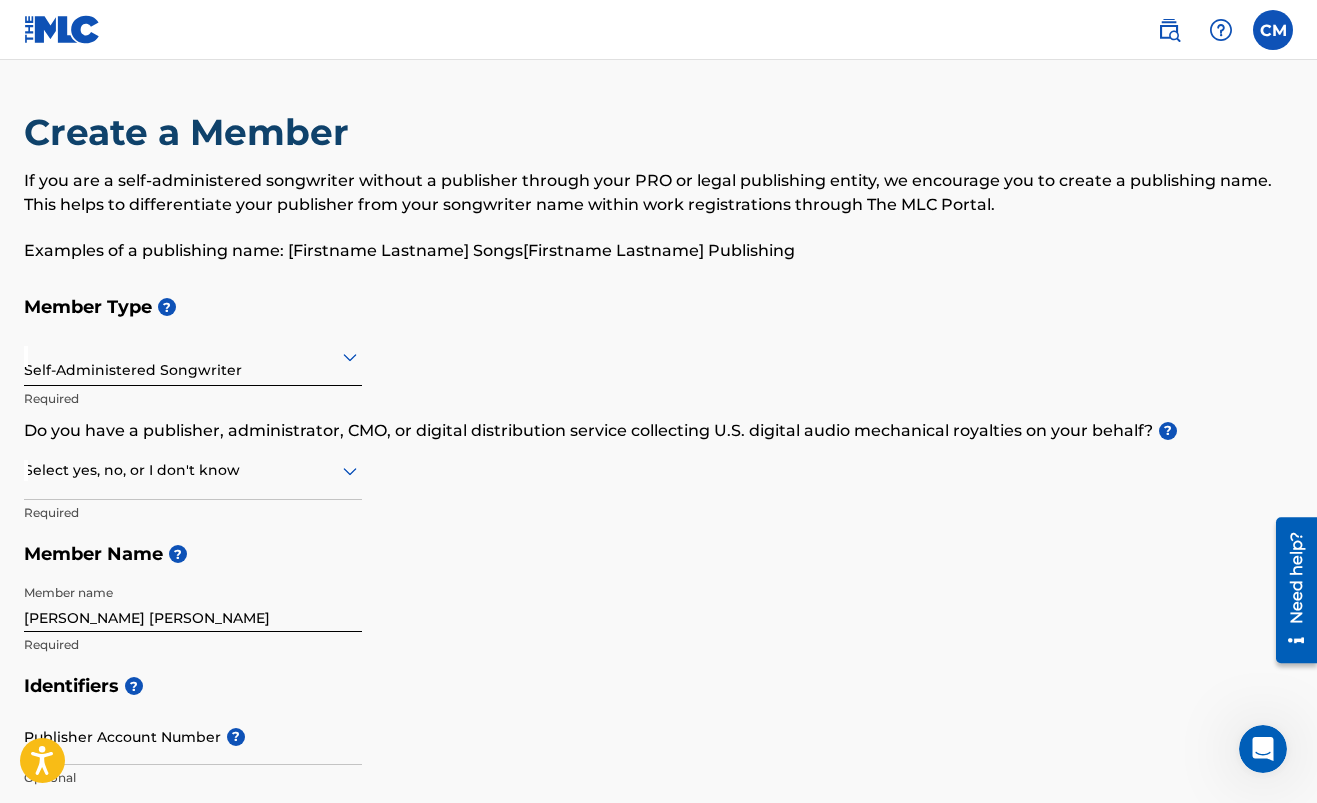 click at bounding box center [193, 470] 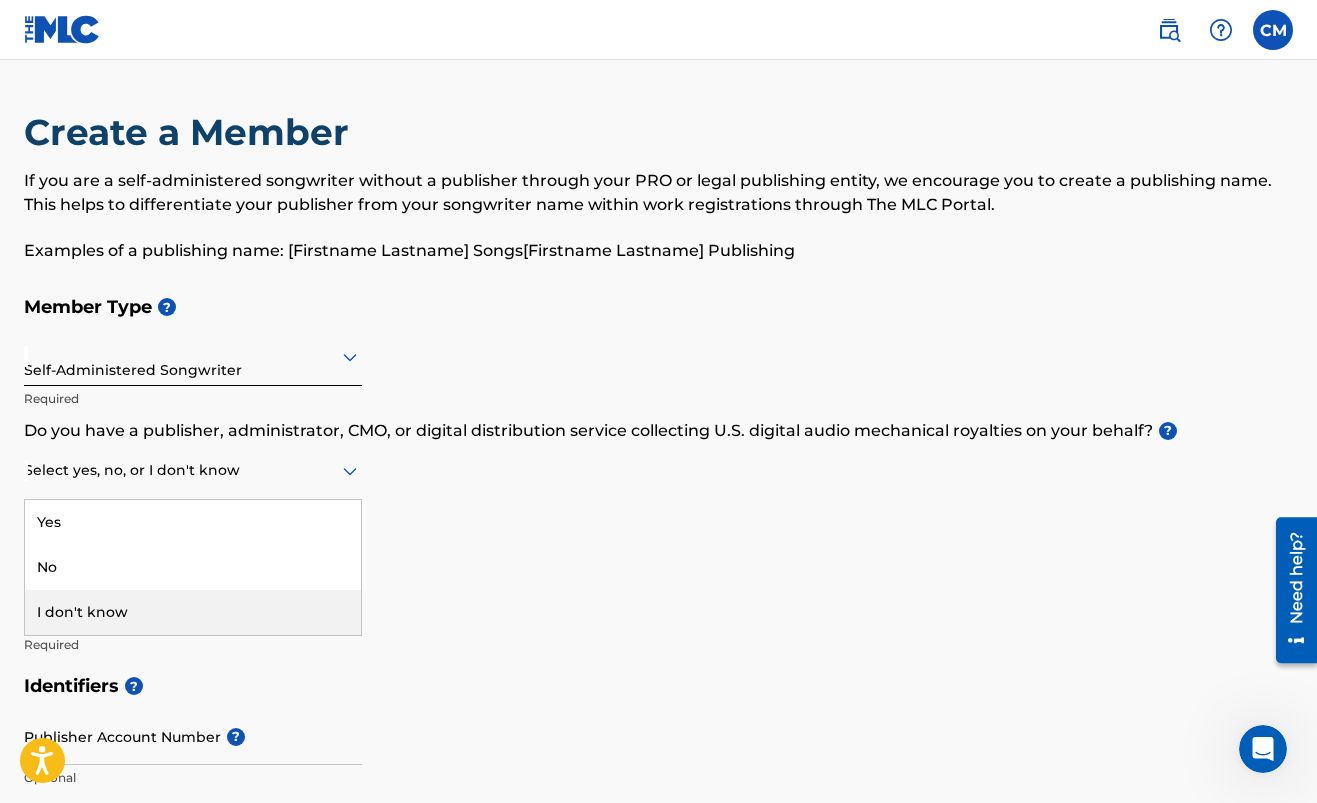 click on "I don't know" at bounding box center (193, 612) 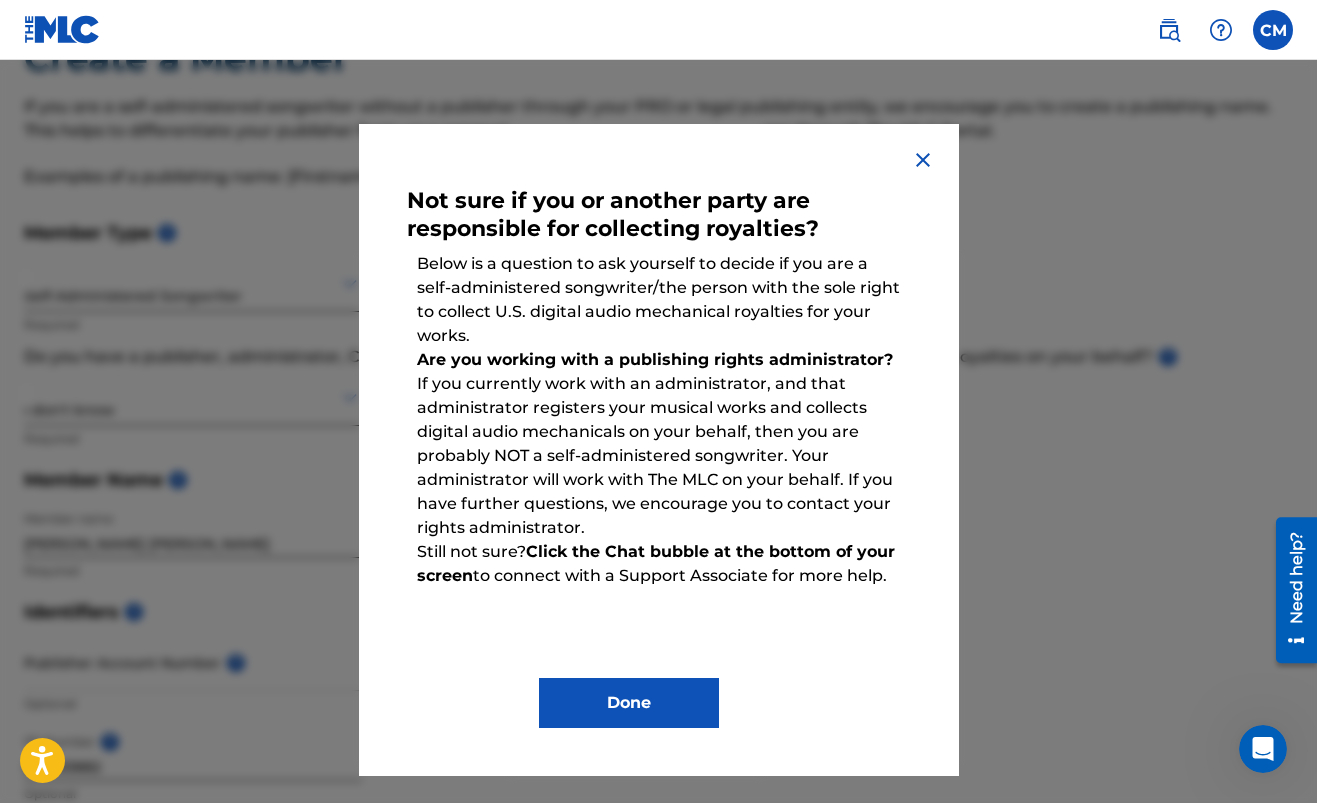 scroll, scrollTop: 84, scrollLeft: 0, axis: vertical 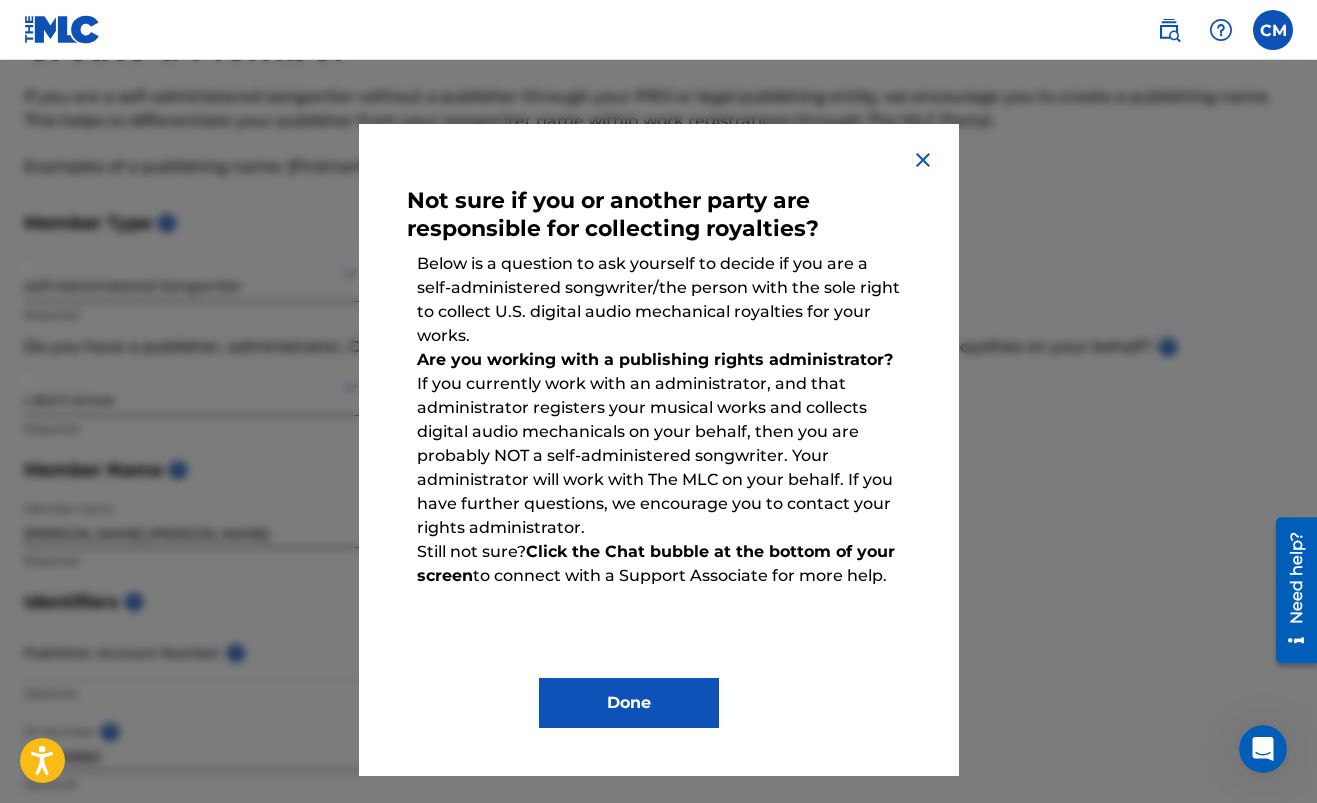 click at bounding box center (923, 160) 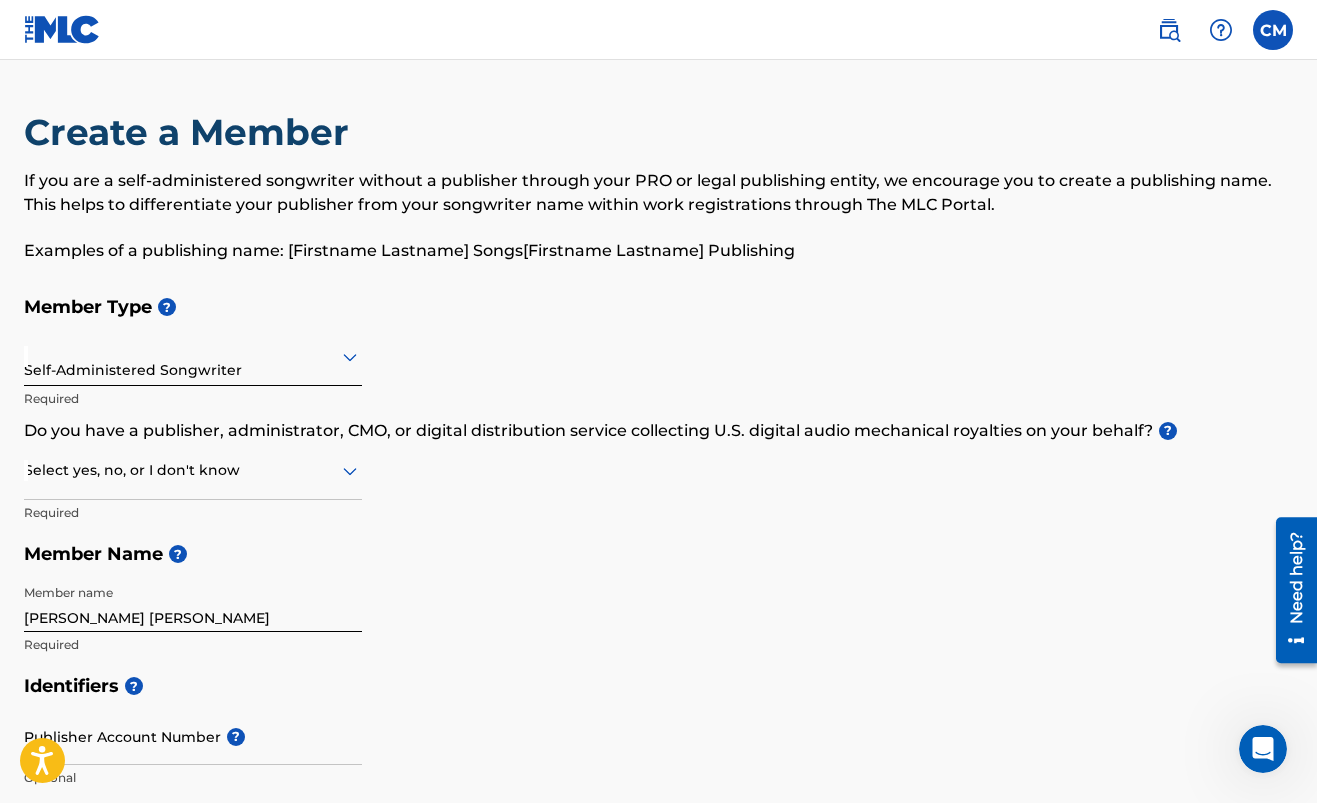 scroll, scrollTop: 0, scrollLeft: 0, axis: both 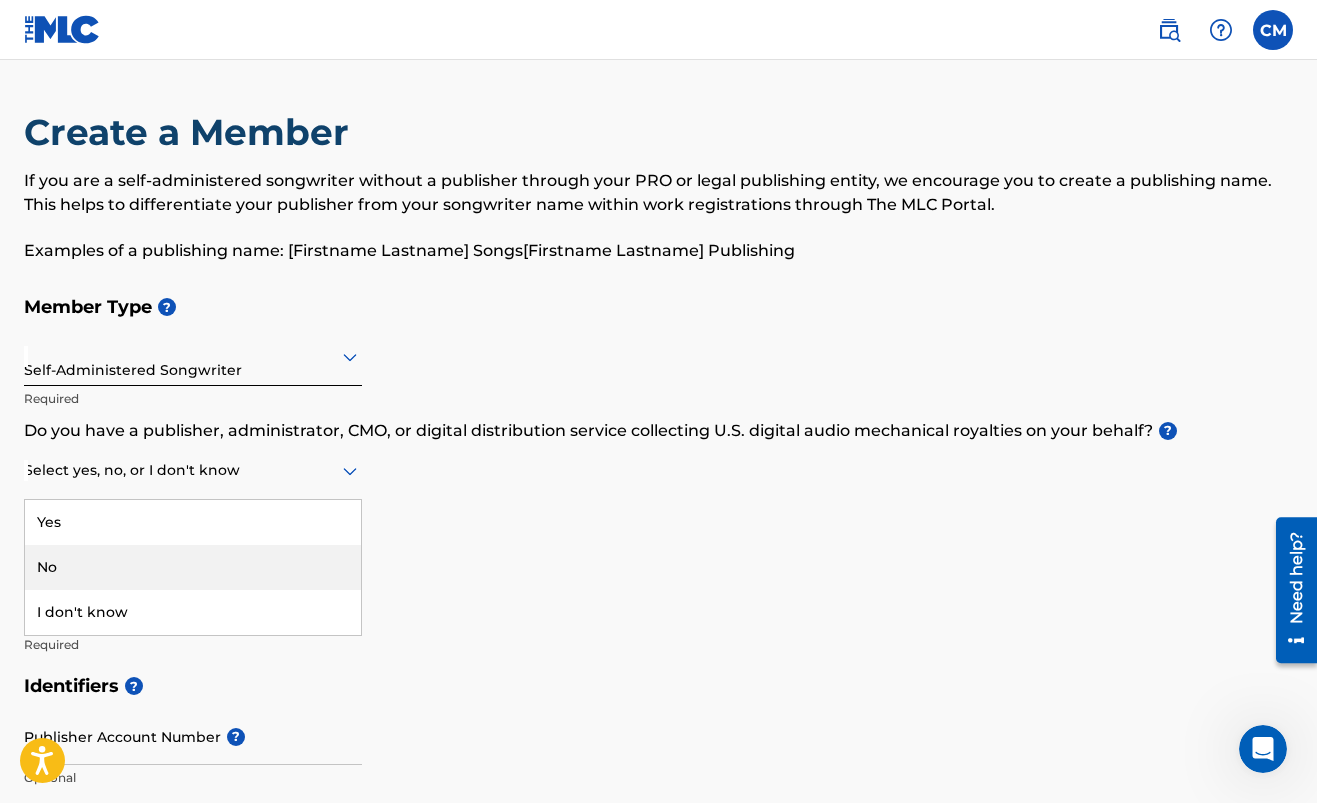 click on "No" at bounding box center [193, 567] 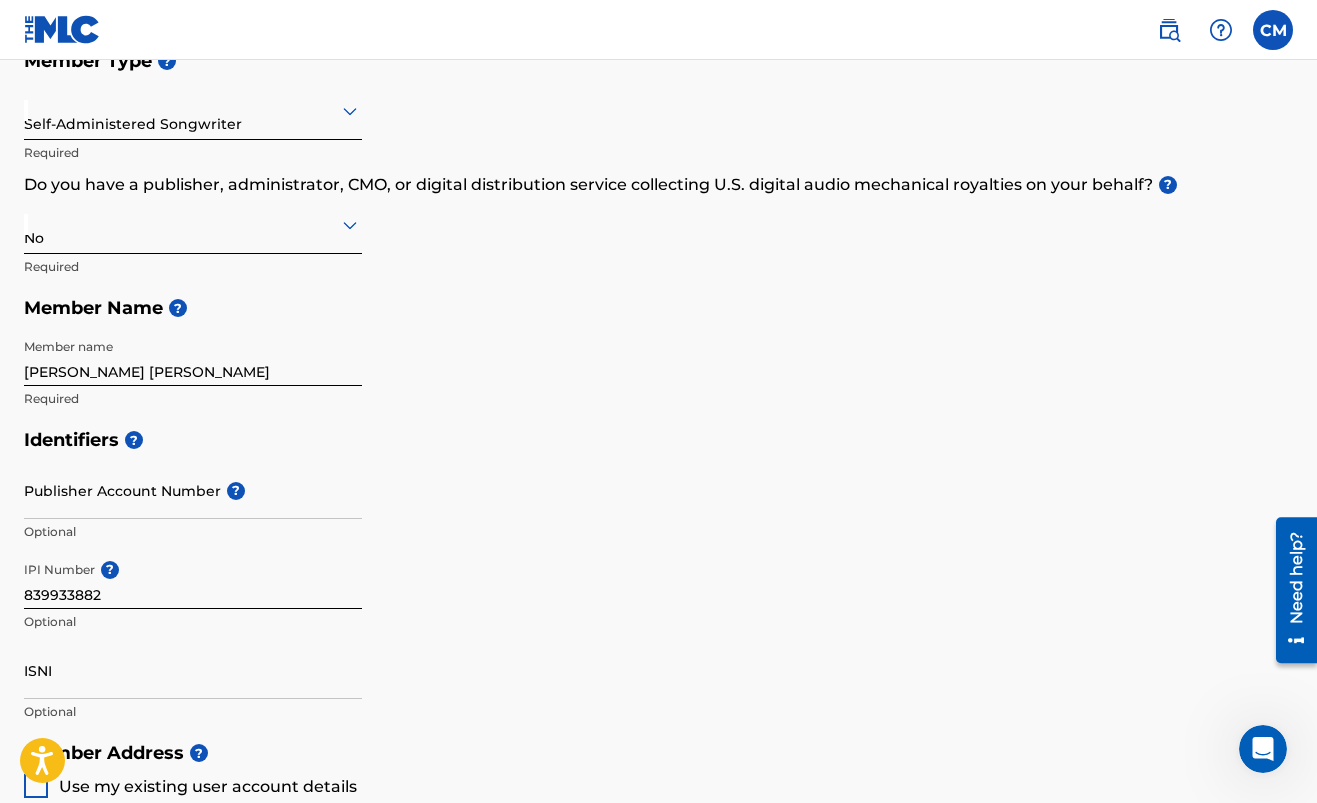scroll, scrollTop: 246, scrollLeft: 0, axis: vertical 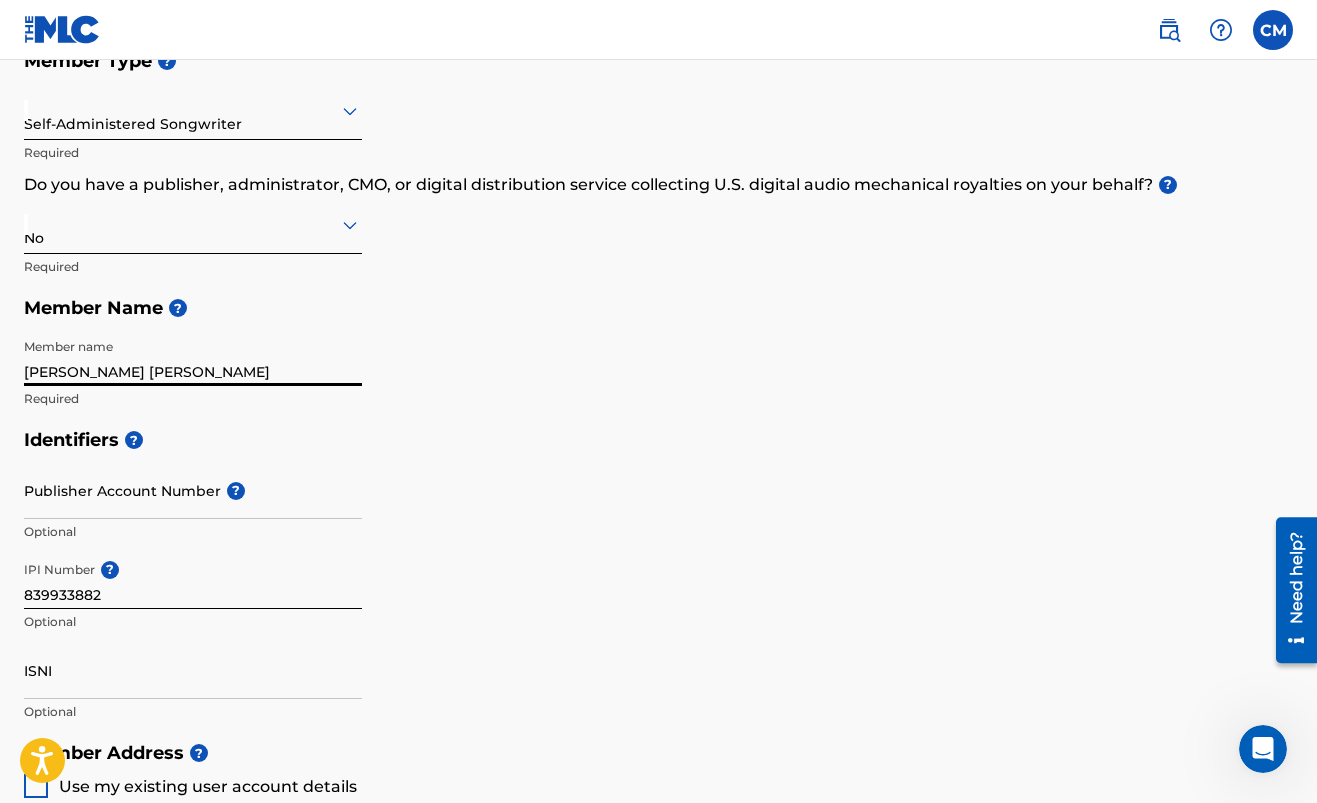 click on "[PERSON_NAME] [PERSON_NAME]" at bounding box center [193, 357] 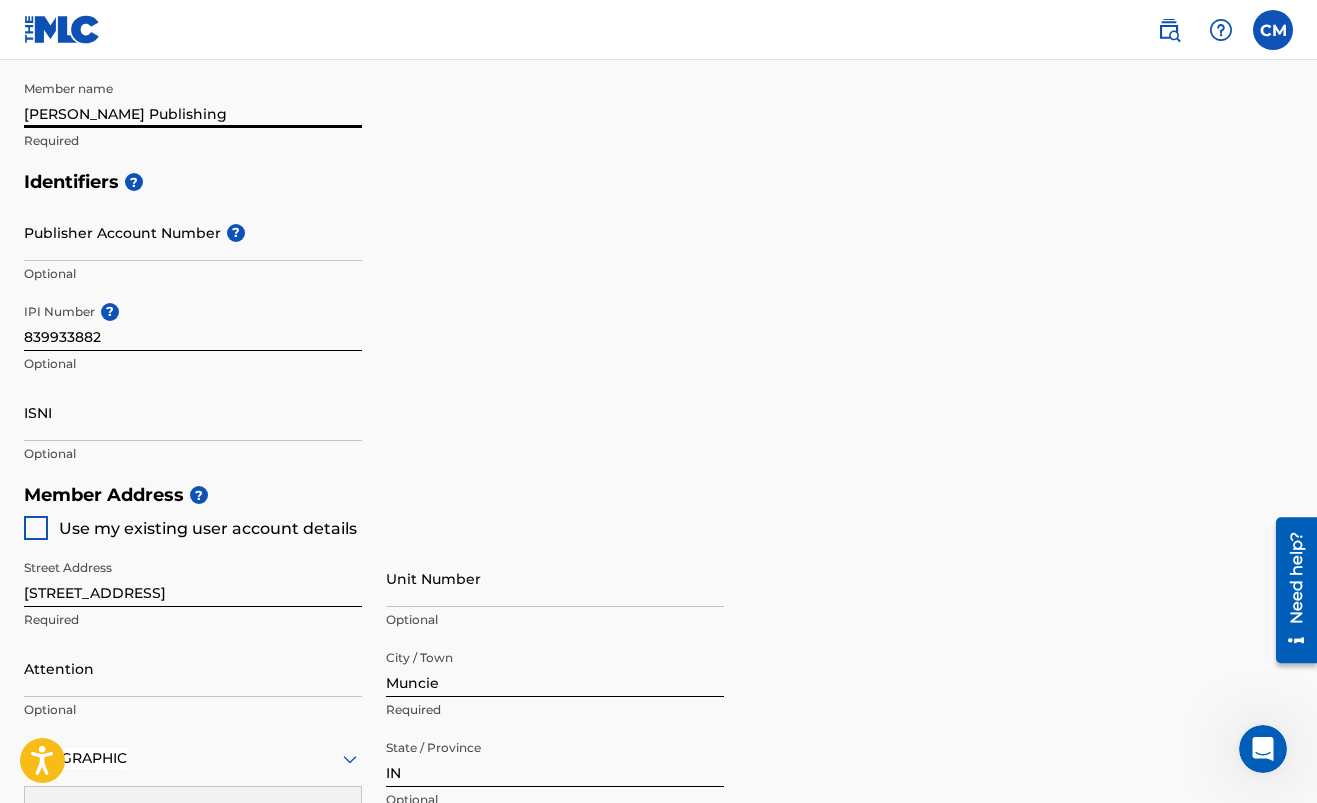 scroll, scrollTop: 511, scrollLeft: 0, axis: vertical 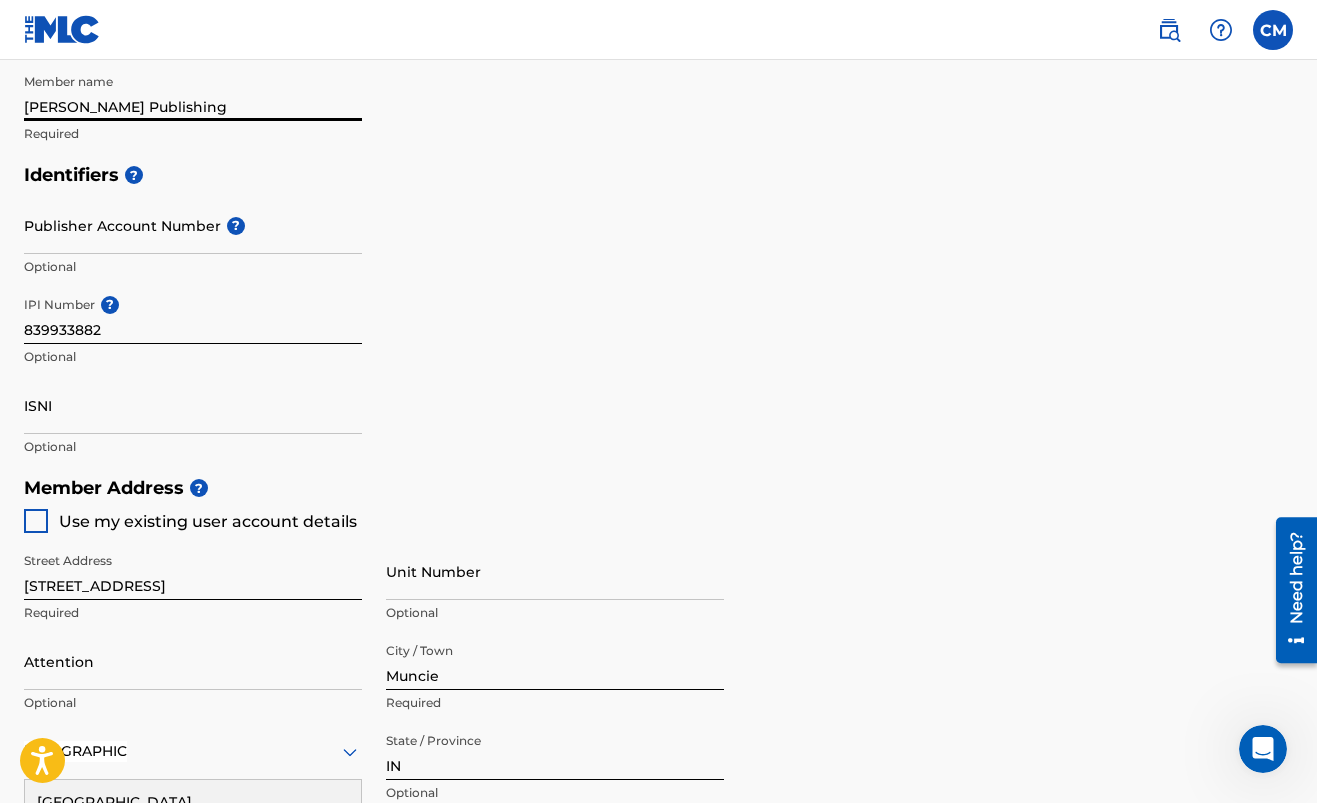 type on "[PERSON_NAME] Publishing" 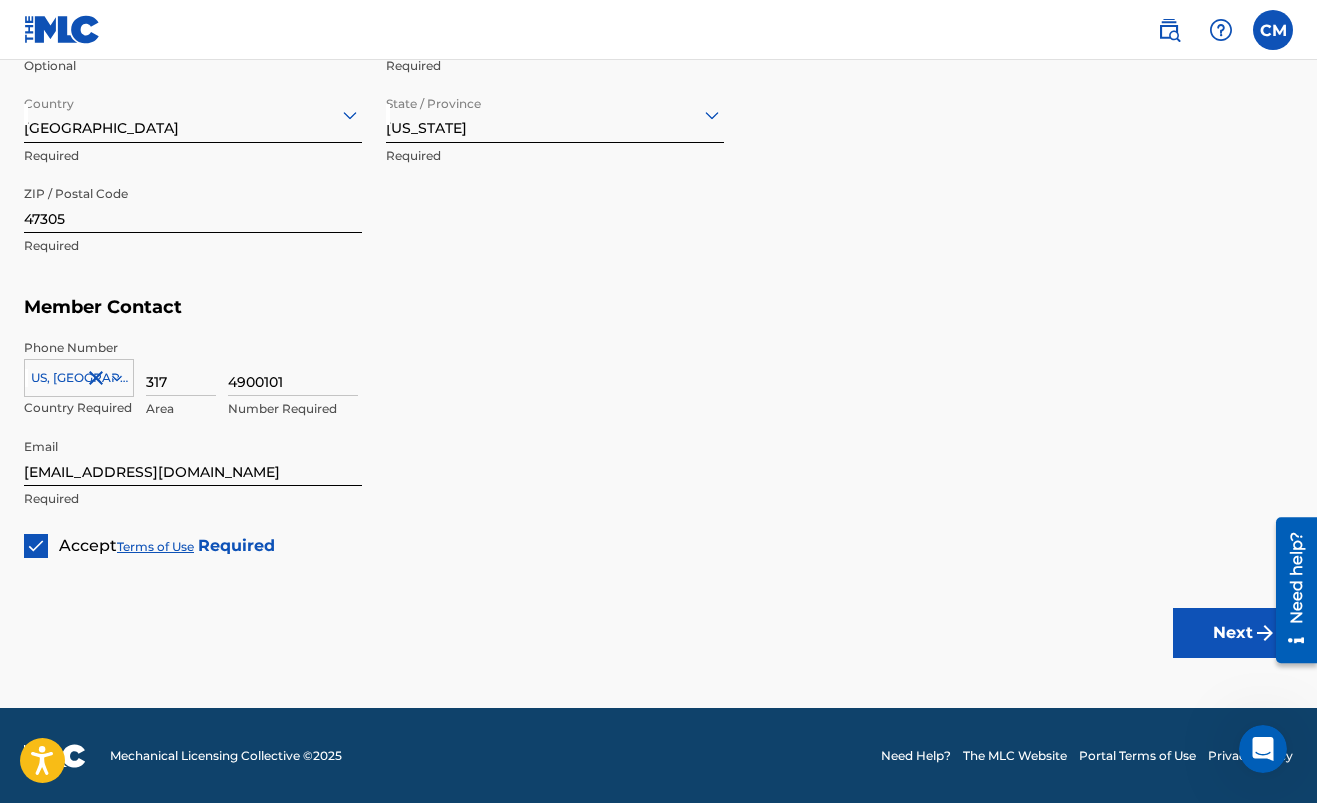 scroll, scrollTop: 1146, scrollLeft: 0, axis: vertical 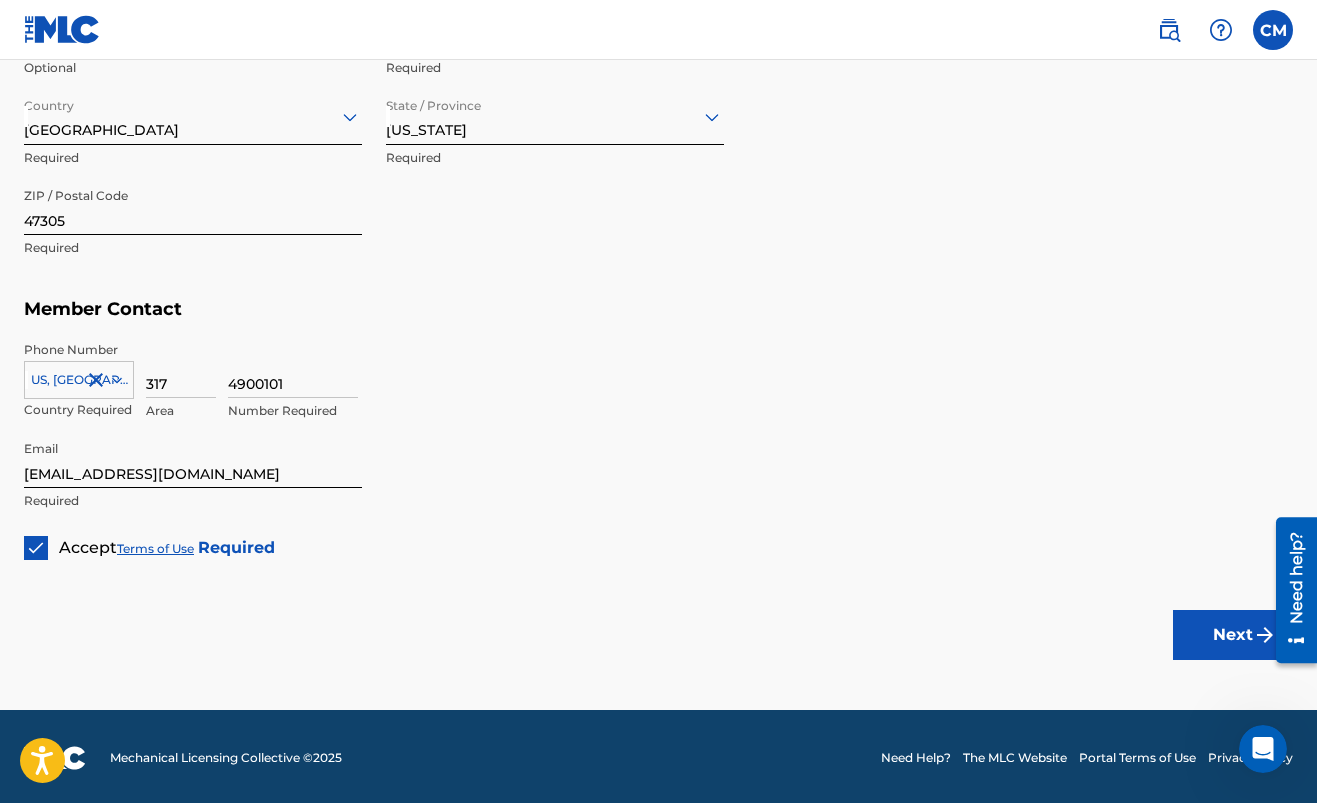 click on "Next" at bounding box center (1233, 635) 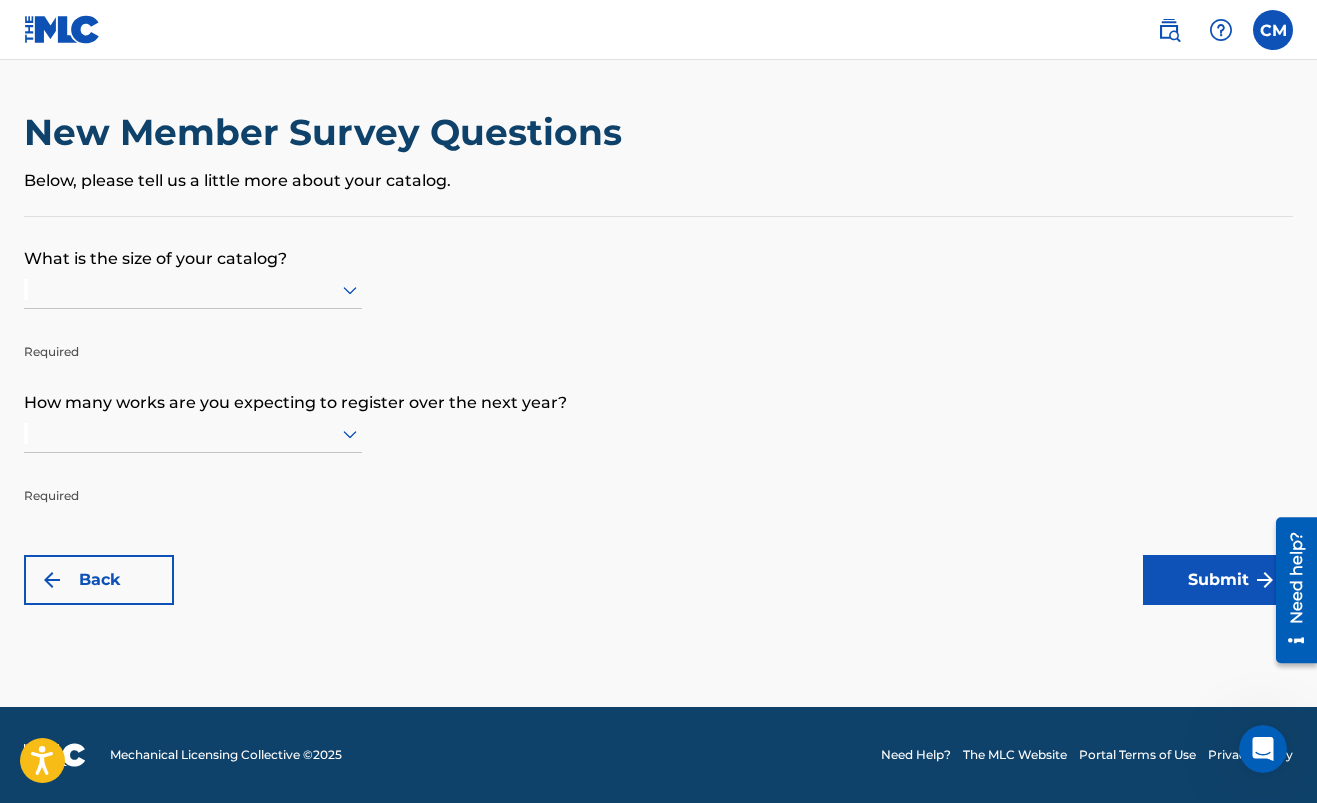 scroll, scrollTop: 0, scrollLeft: 0, axis: both 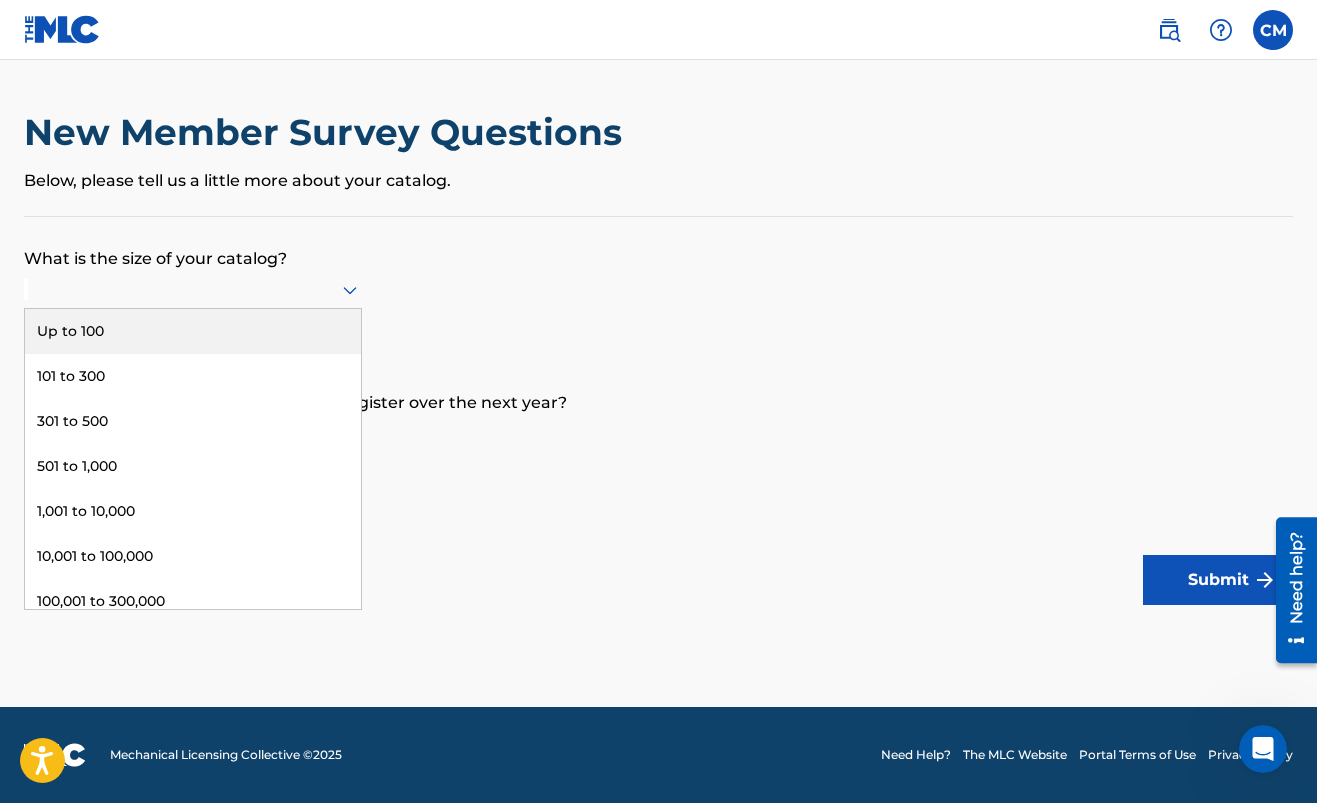 click on "Up to 100" at bounding box center (193, 331) 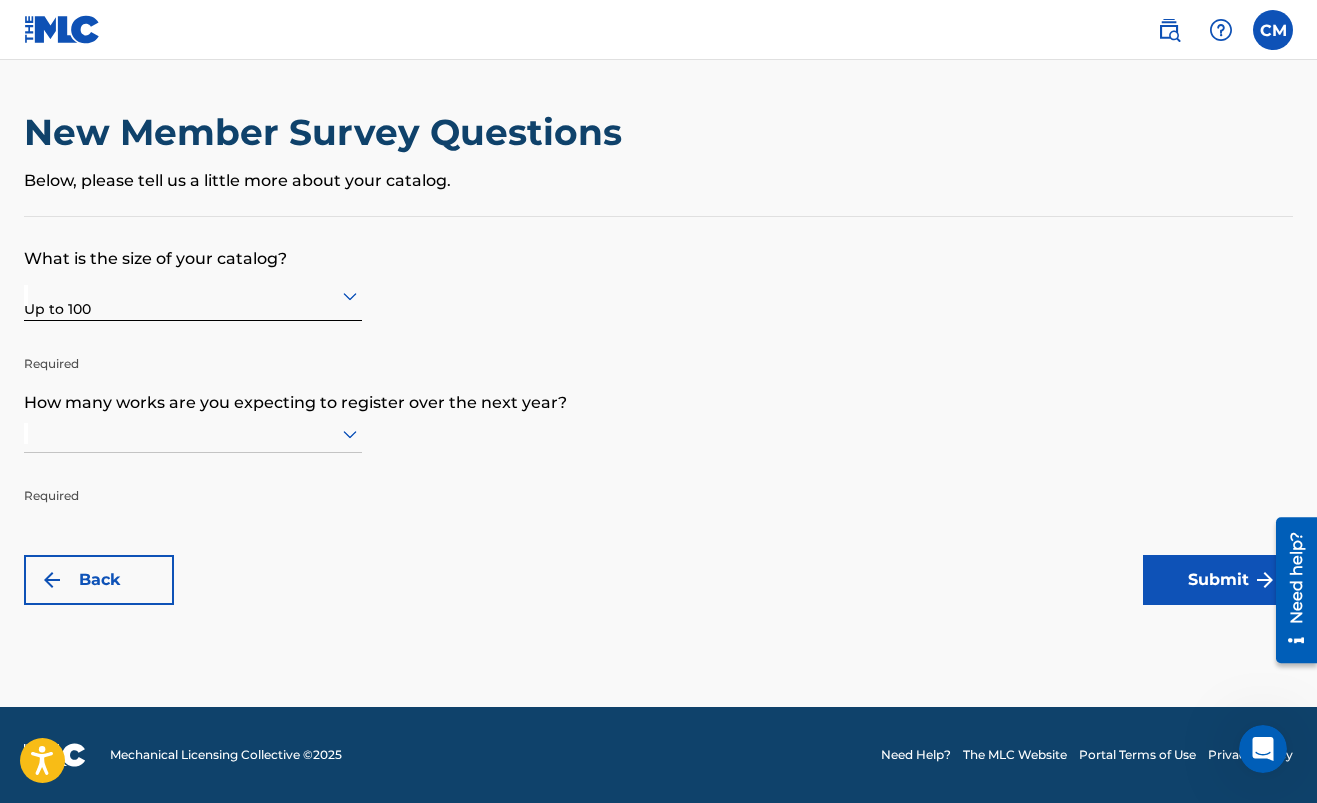 click at bounding box center (193, 295) 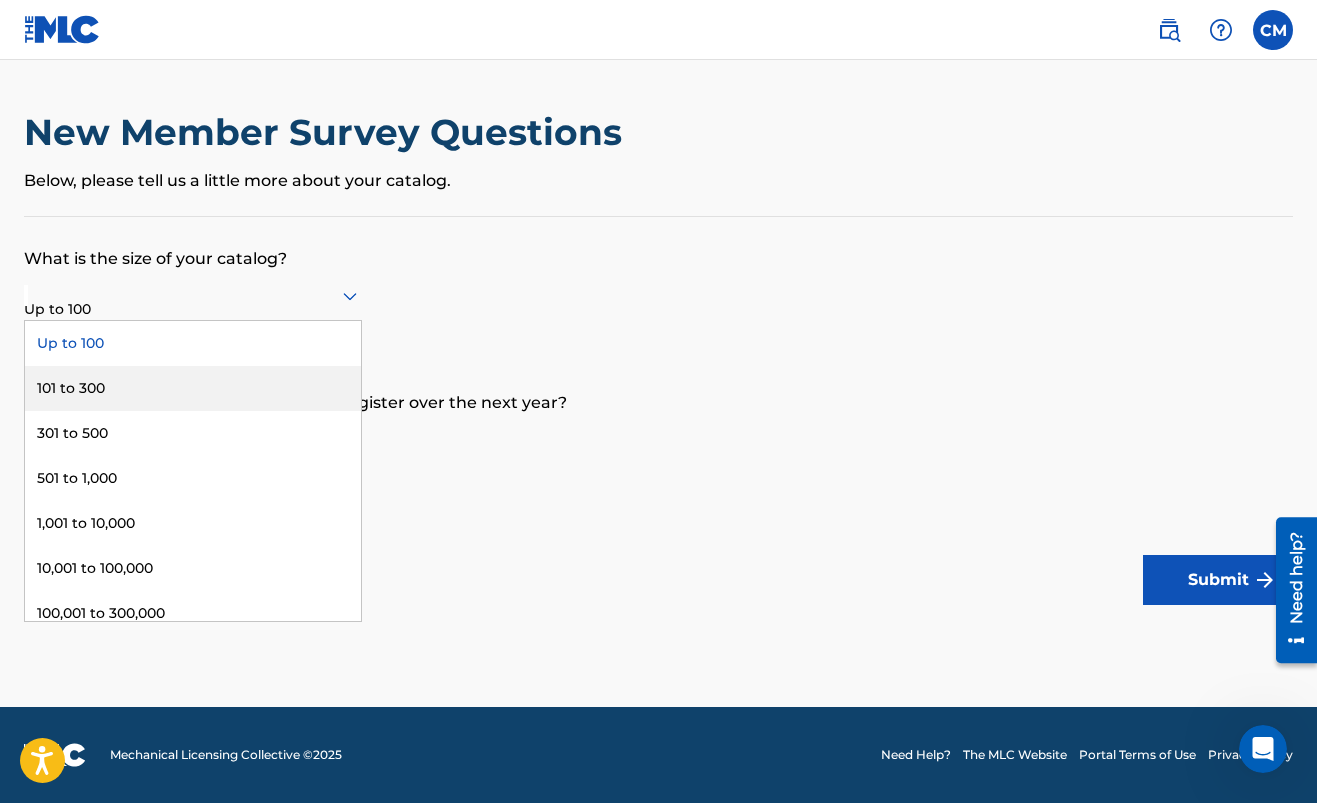 click on "101 to 300" at bounding box center (193, 388) 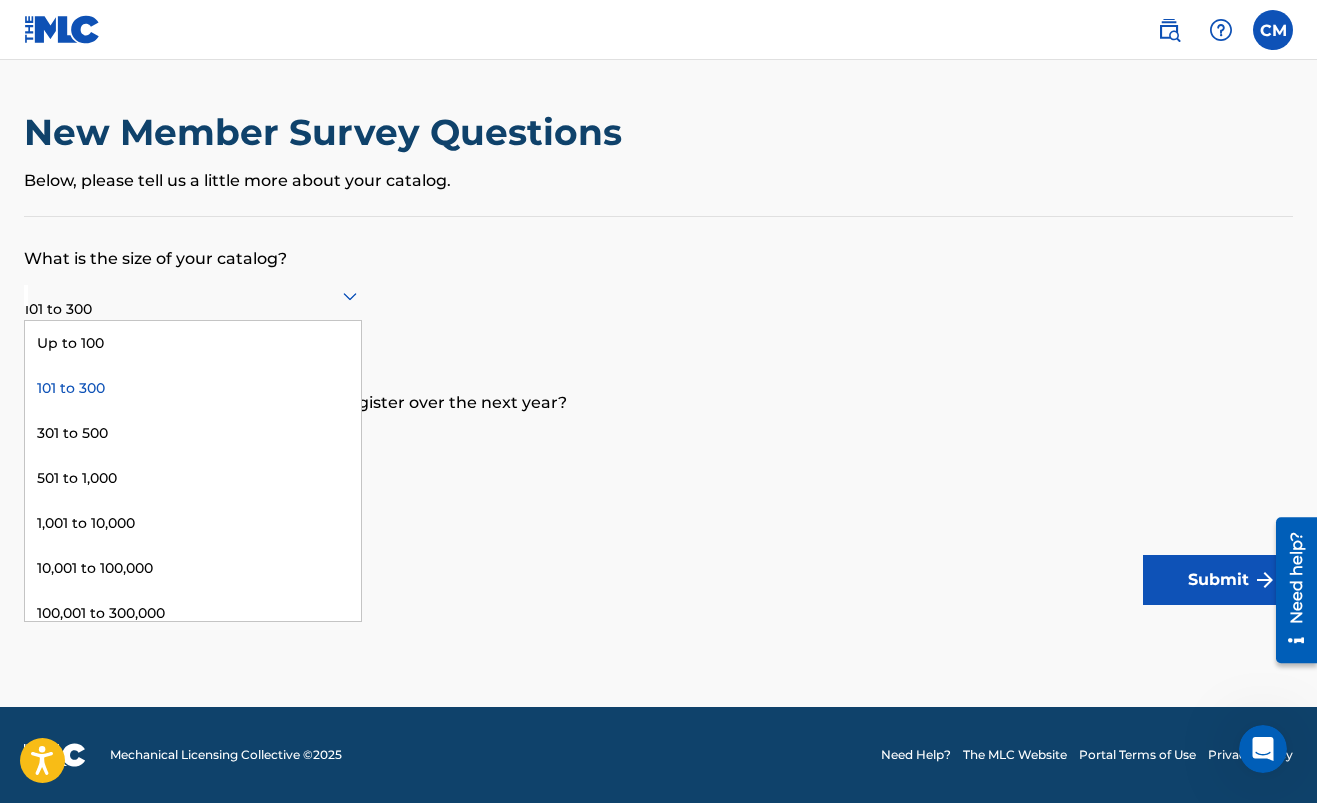 click at bounding box center [193, 295] 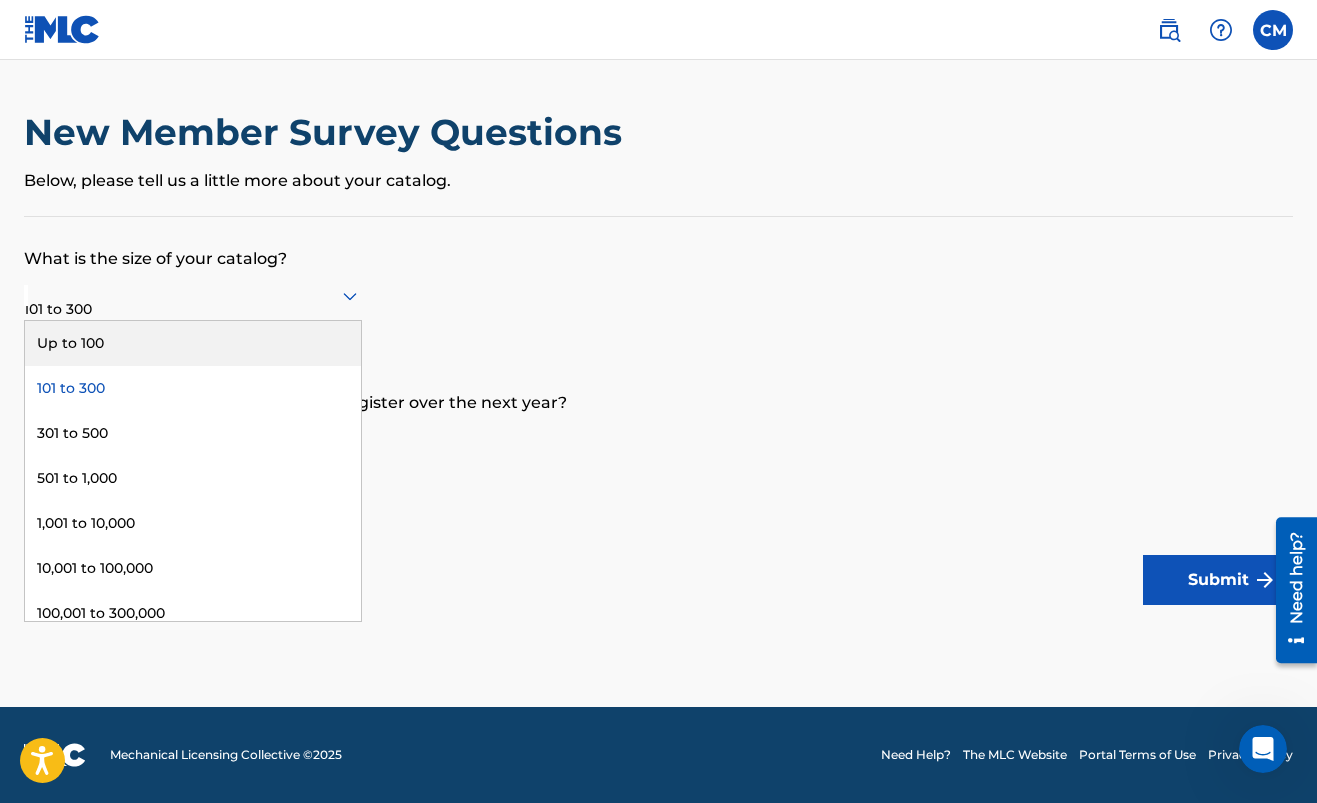click on "Up to 100" at bounding box center (193, 343) 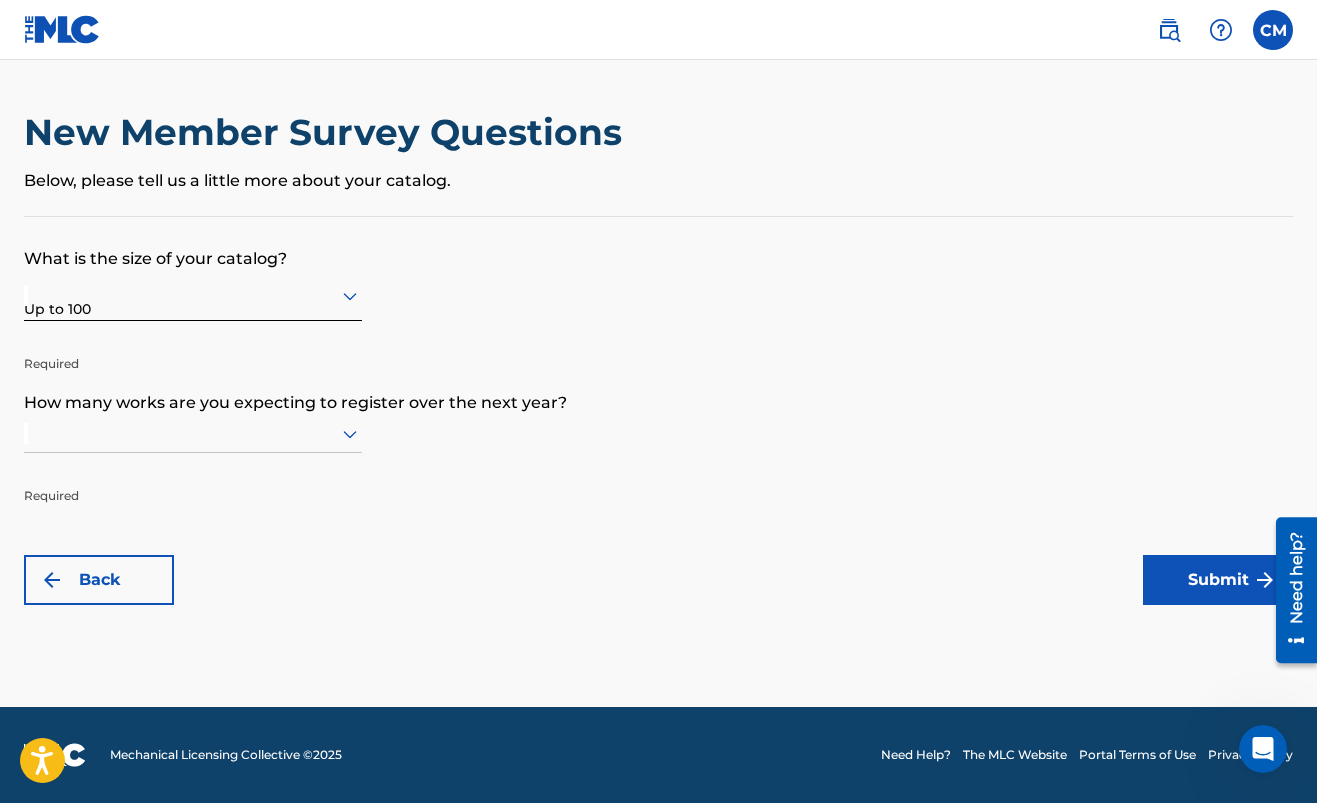 click at bounding box center [193, 434] 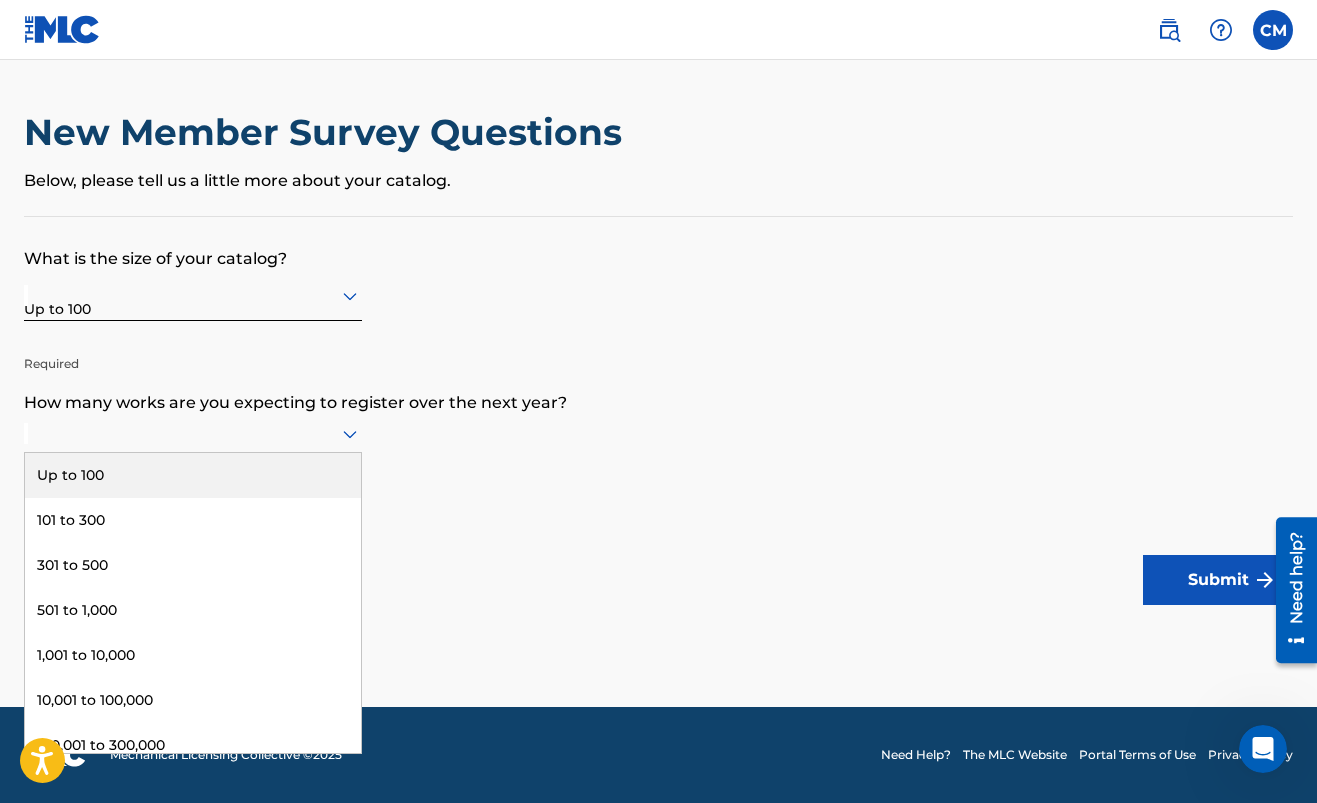 click on "Up to 100" at bounding box center (193, 475) 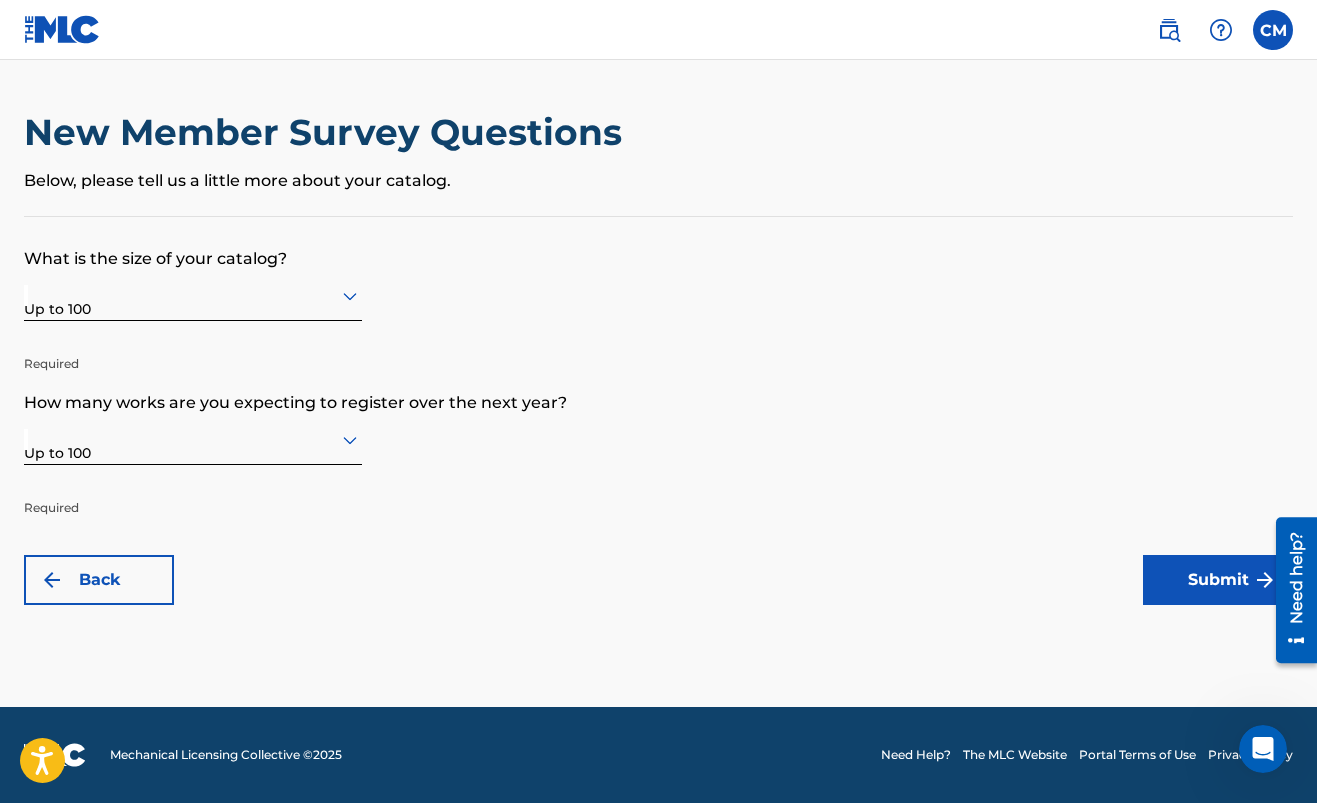 click on "Submit" at bounding box center (1218, 580) 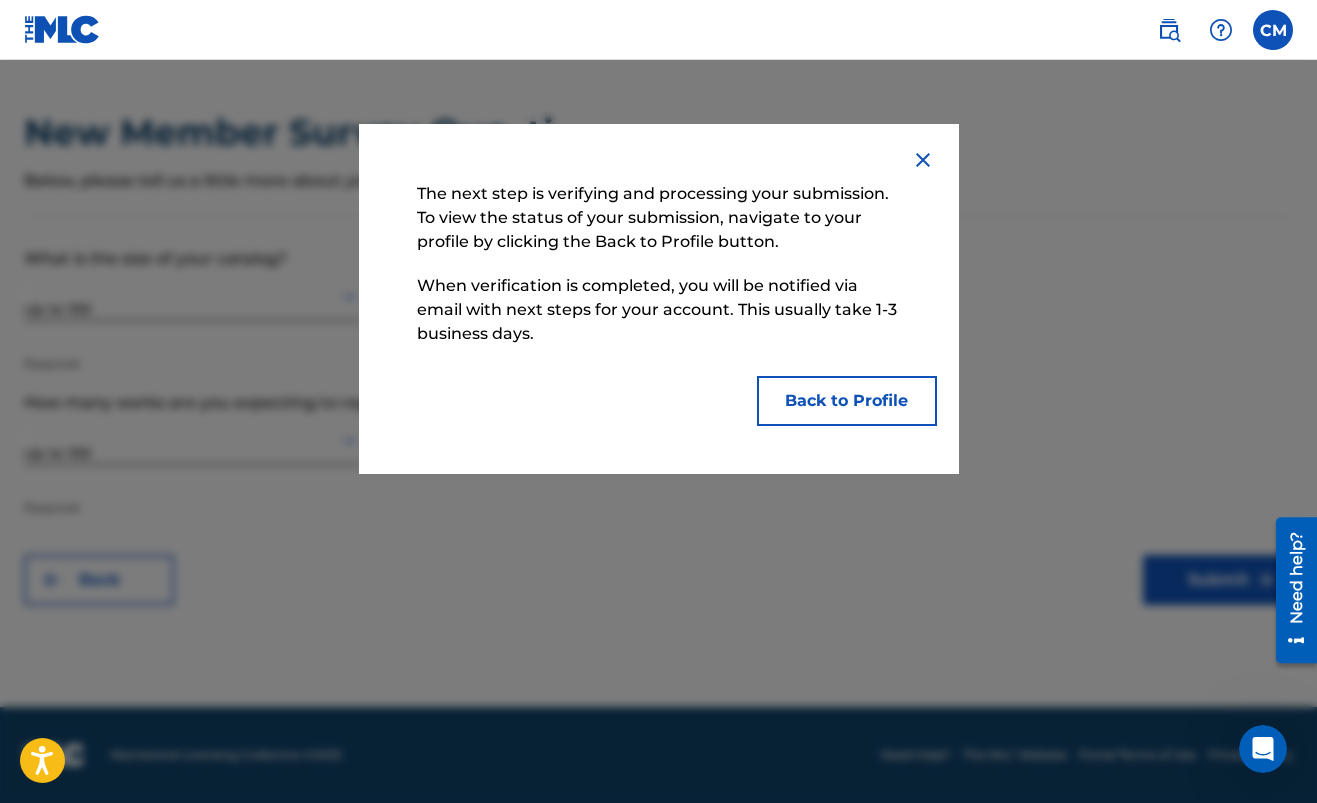 click on "Back to Profile" at bounding box center (847, 401) 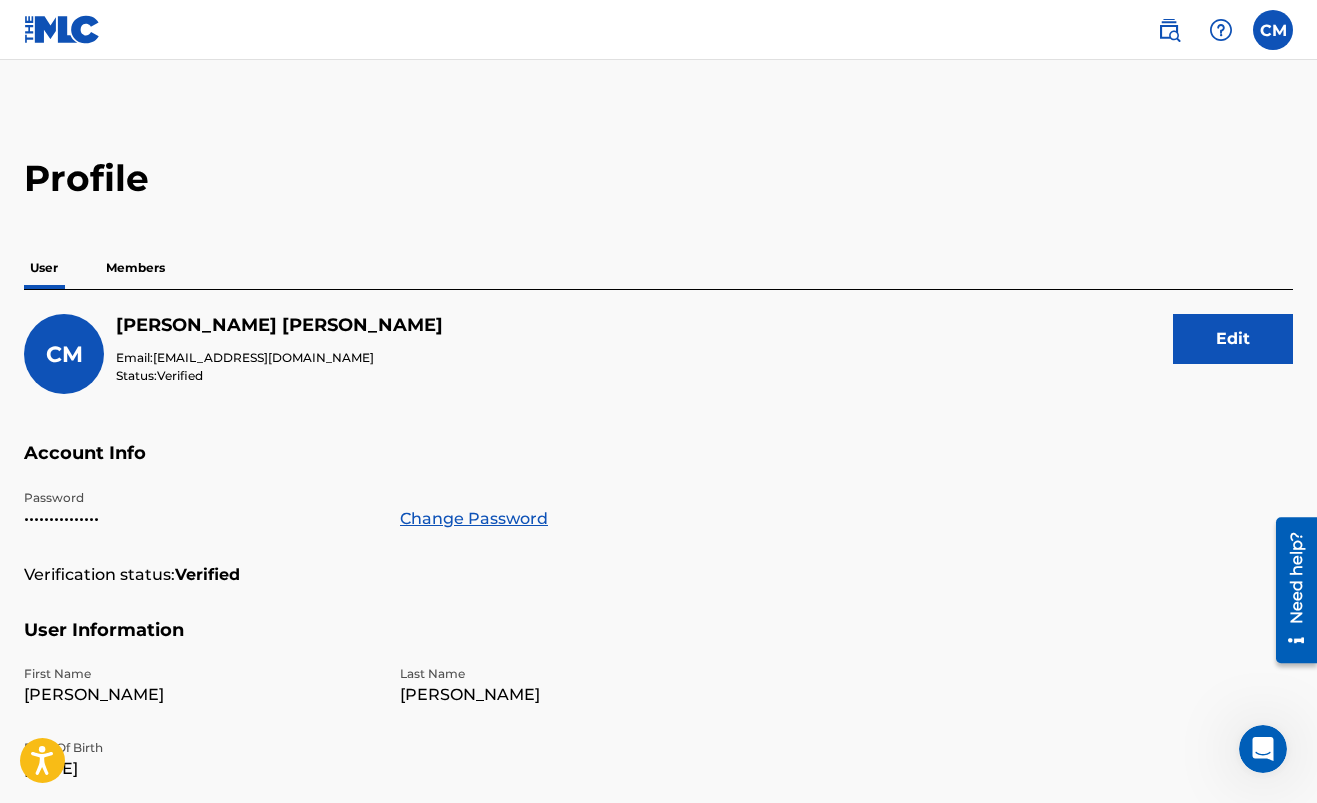 scroll, scrollTop: 0, scrollLeft: 0, axis: both 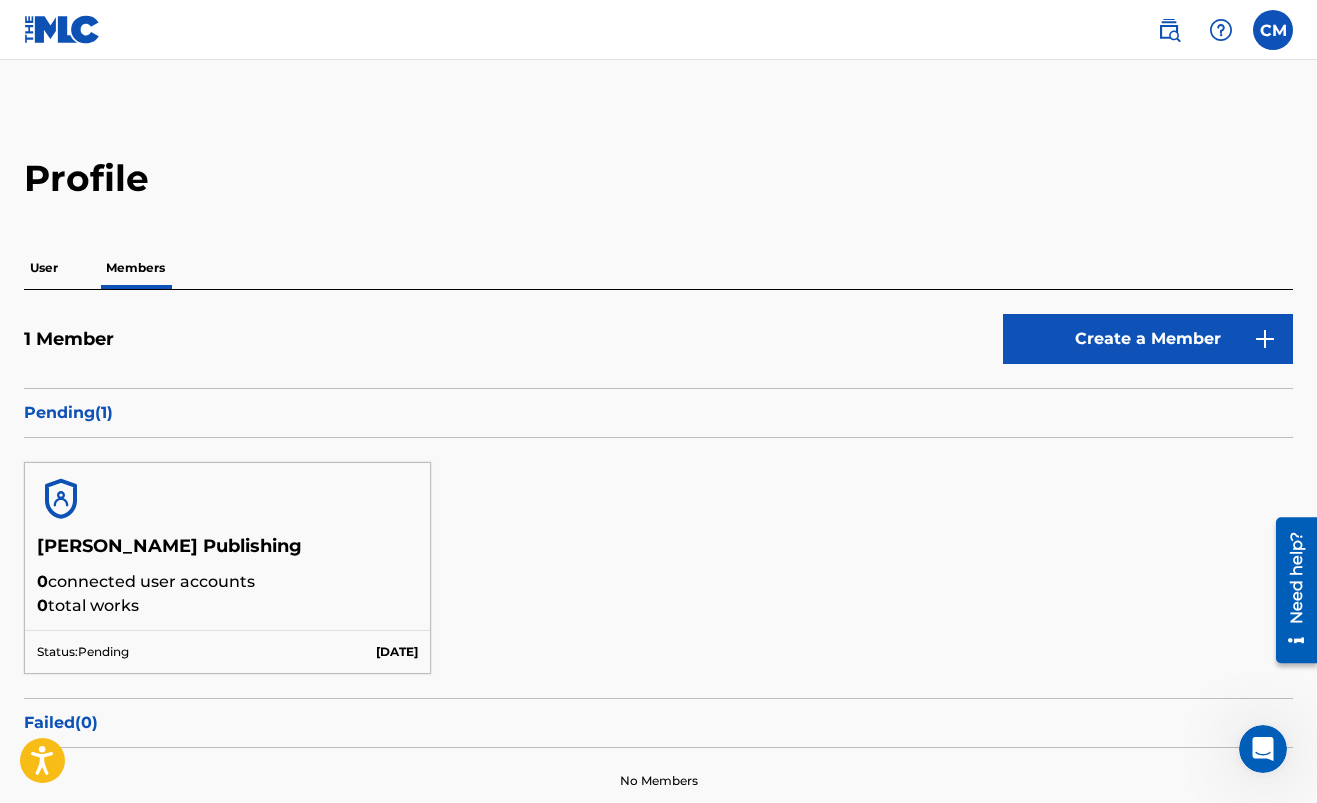 click at bounding box center [1273, 30] 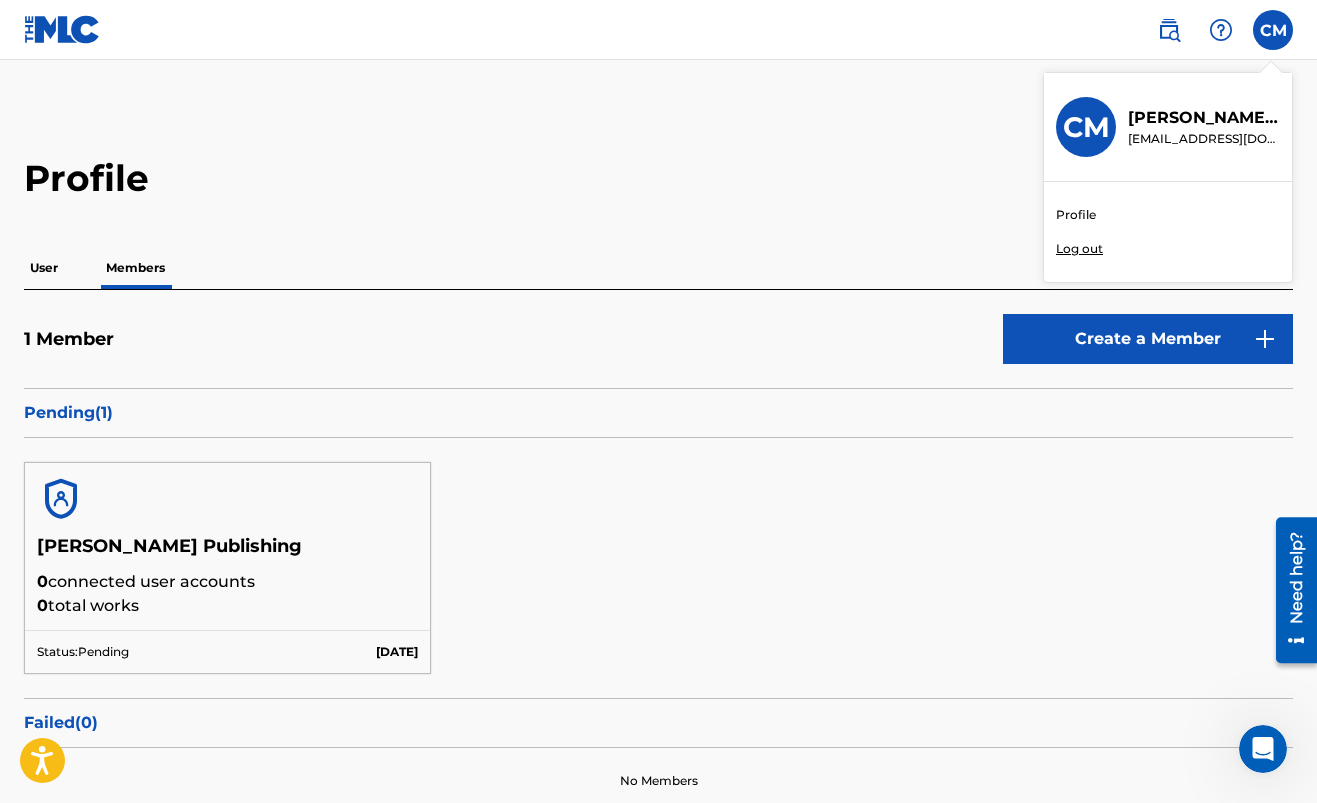 click at bounding box center [62, 29] 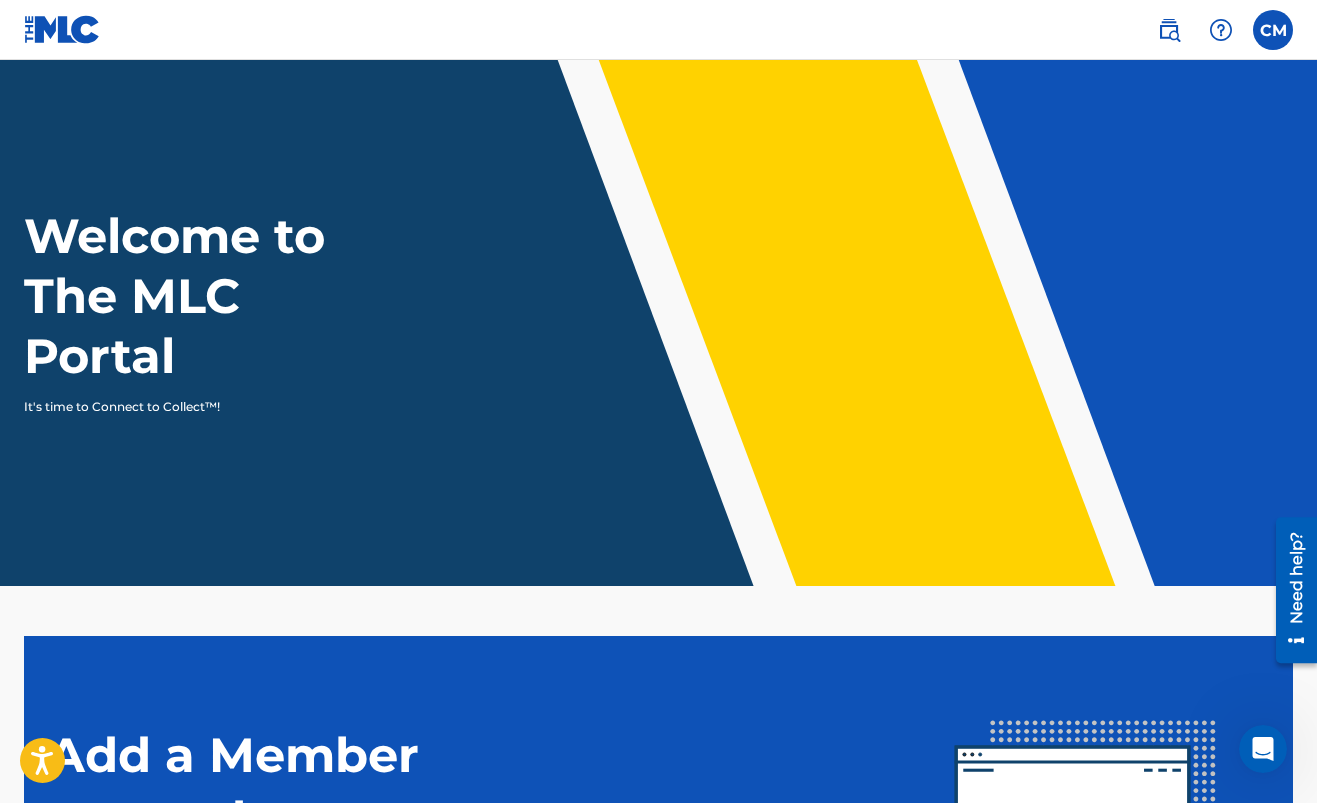 click at bounding box center [62, 29] 